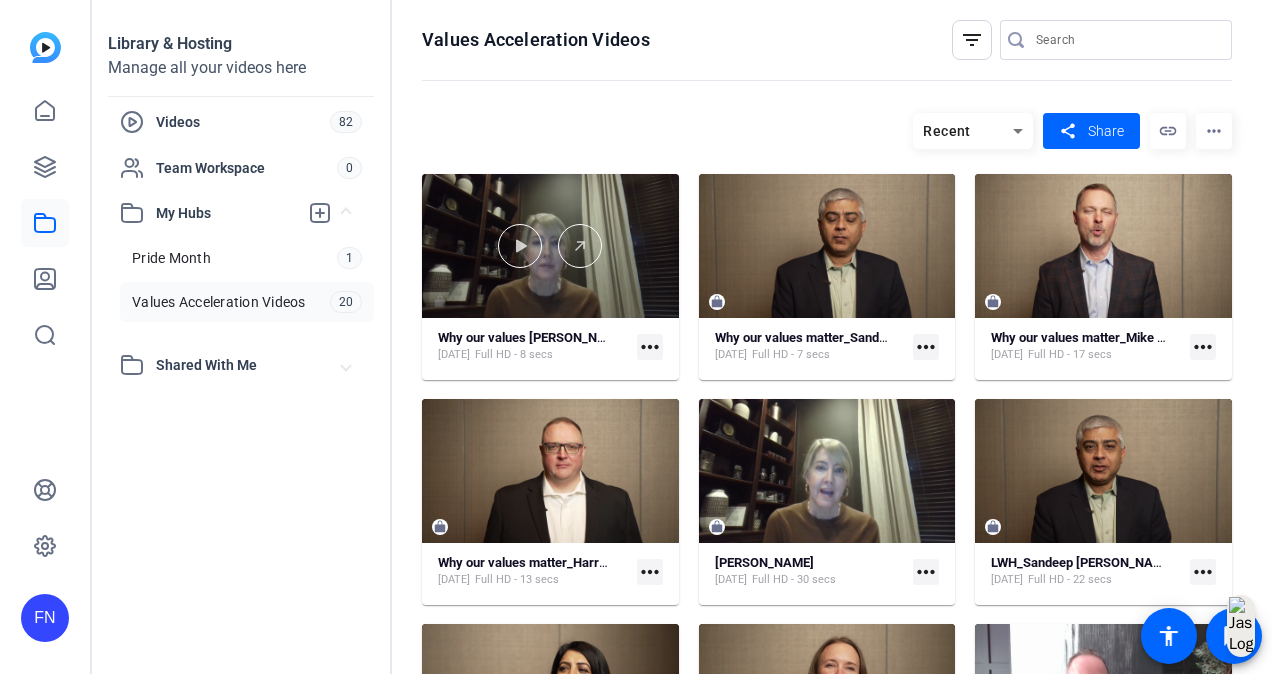 scroll, scrollTop: 0, scrollLeft: 0, axis: both 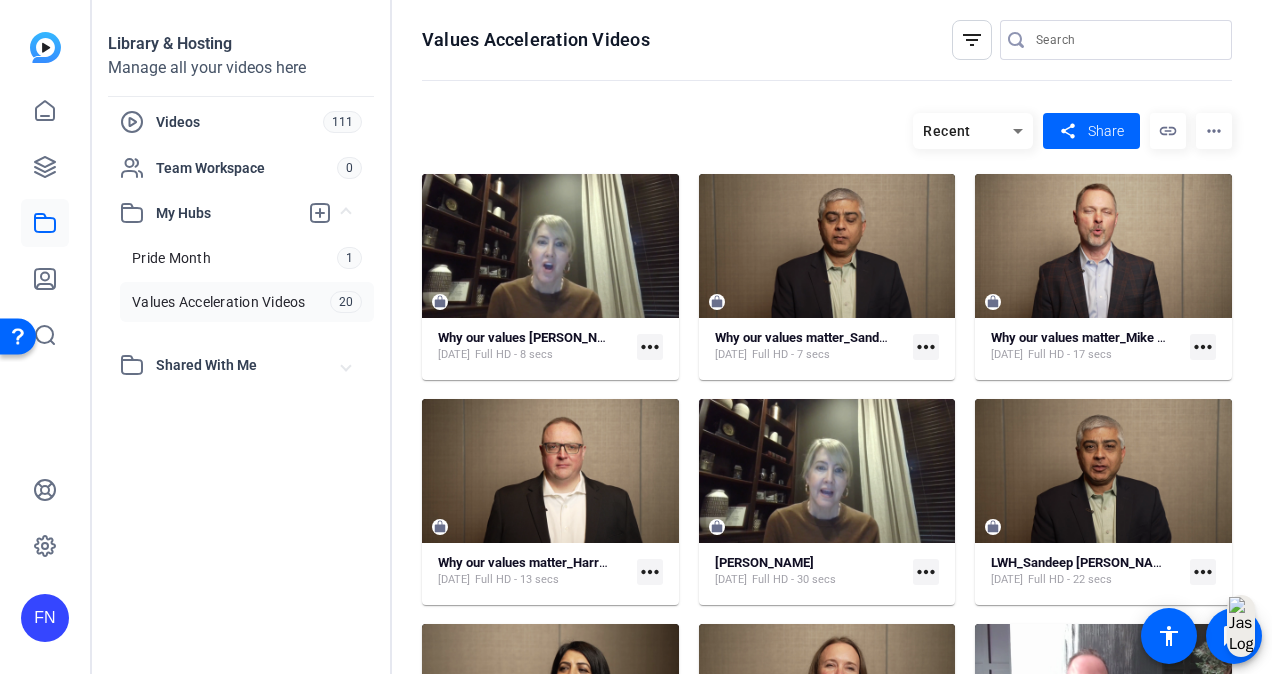 click on "Values Acceleration Videos" at bounding box center [219, 302] 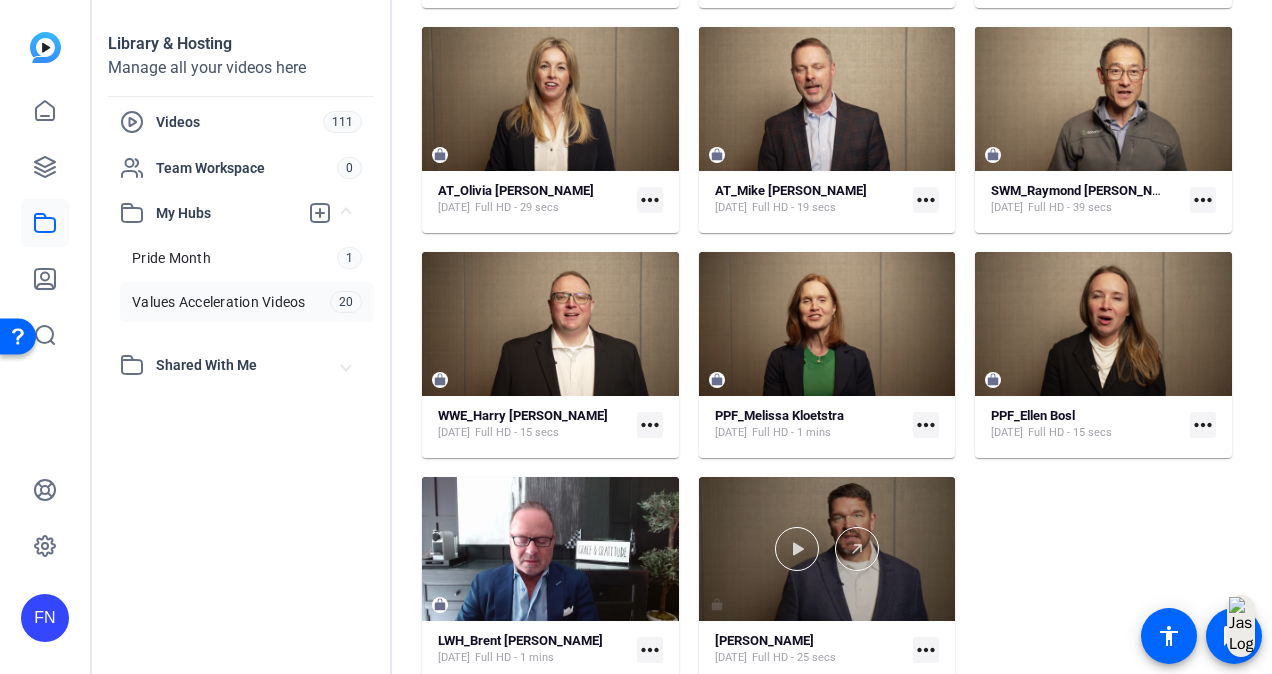 scroll, scrollTop: 1034, scrollLeft: 0, axis: vertical 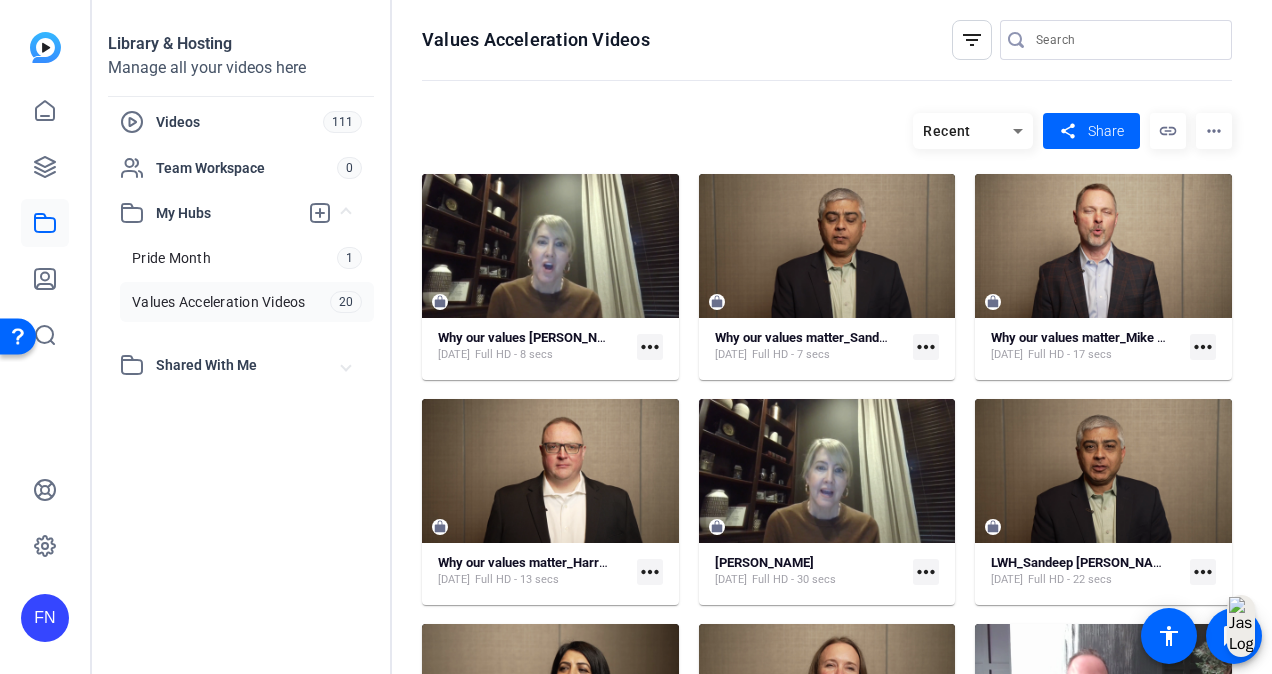 click on "more_horiz" 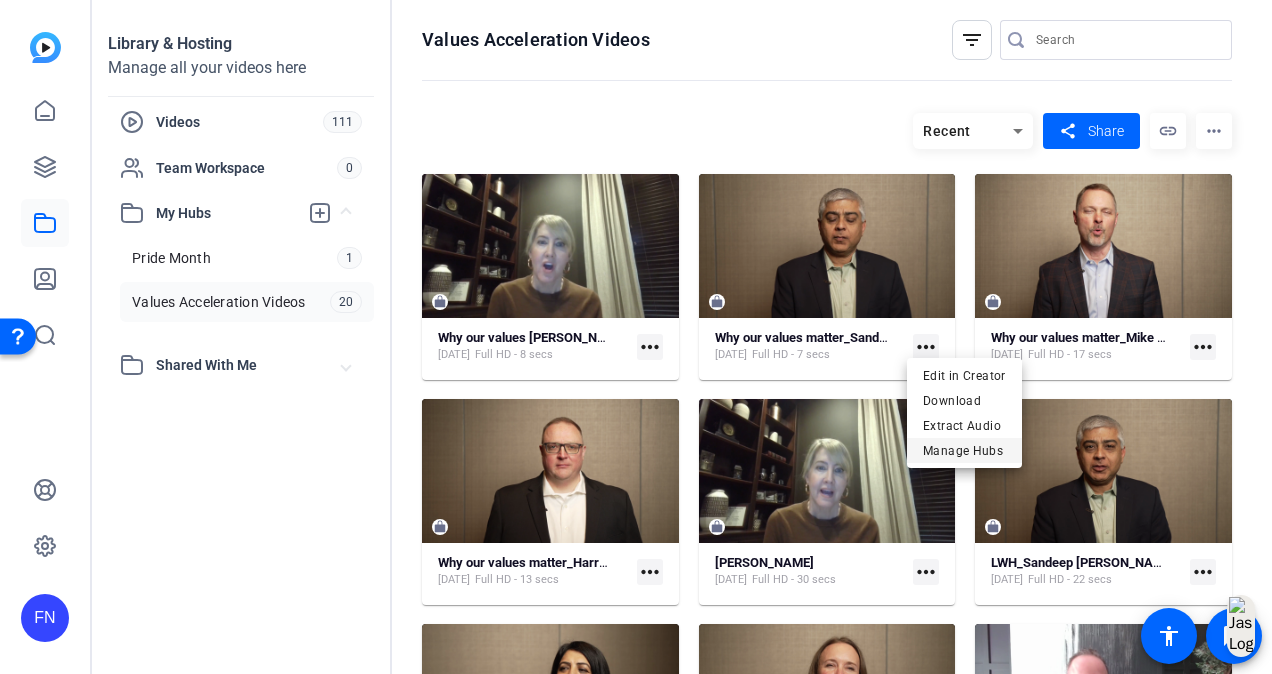 click on "Manage Hubs" at bounding box center (964, 451) 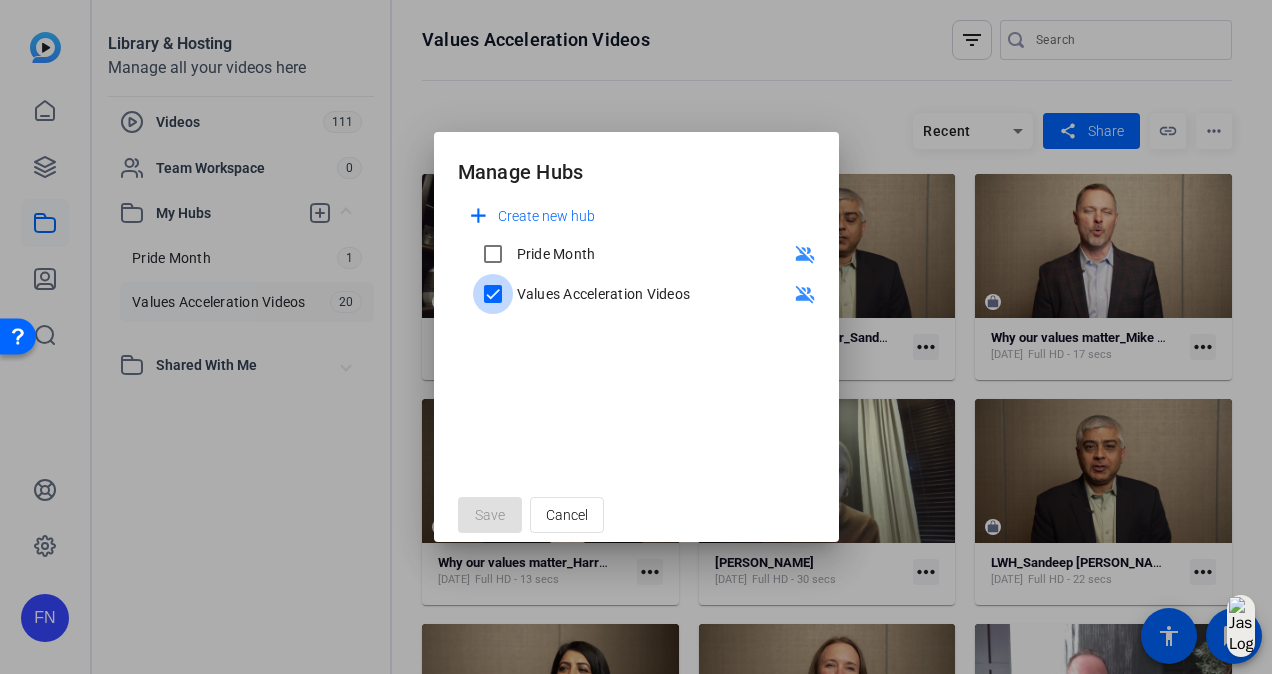 click on "Values Acceleration Videos" at bounding box center (493, 294) 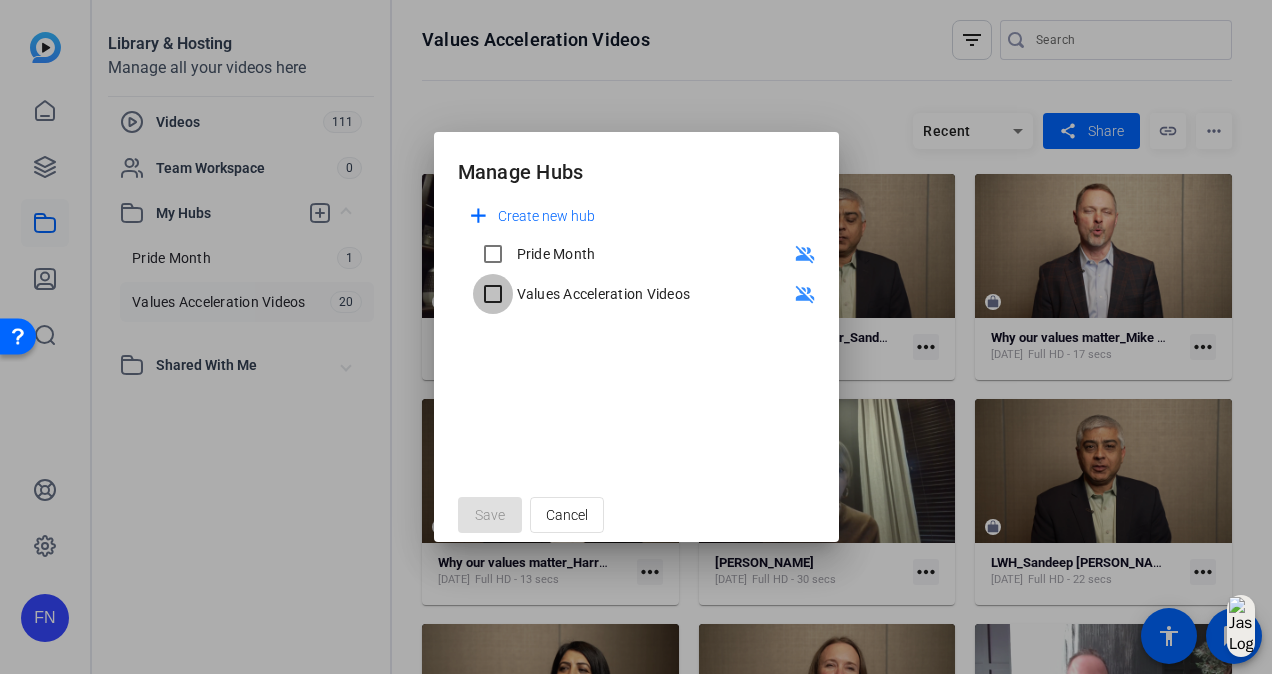 checkbox on "false" 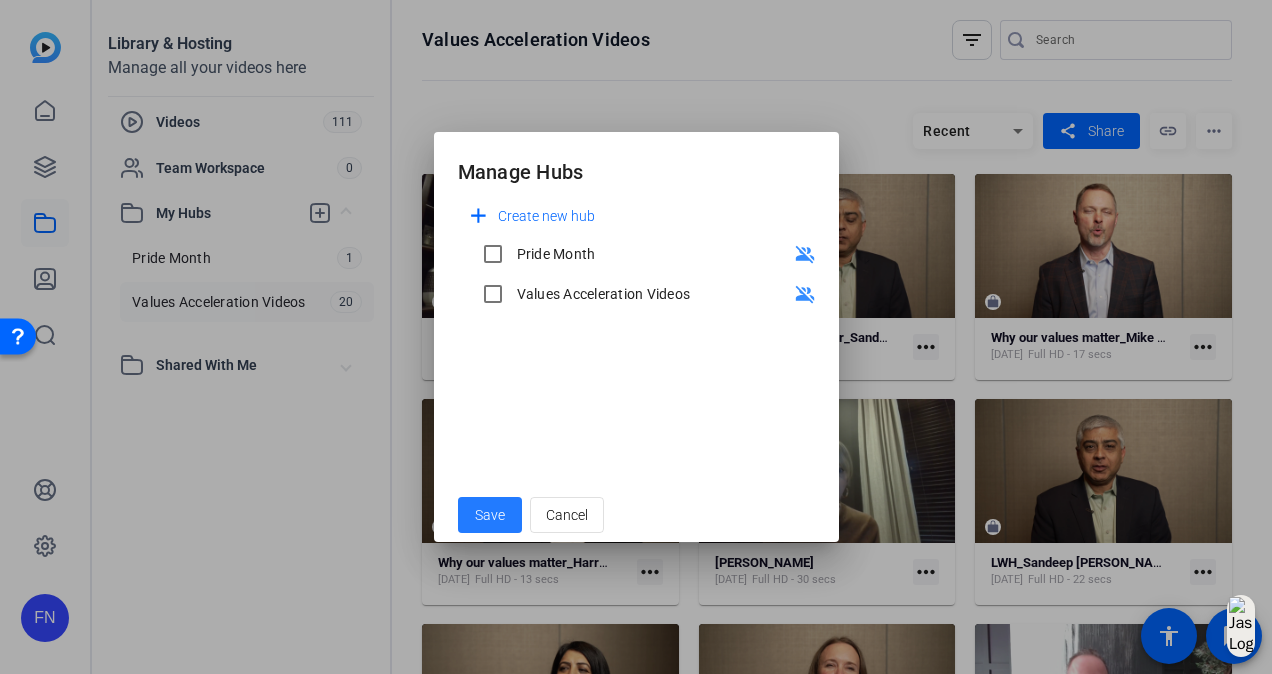 click on "Save" 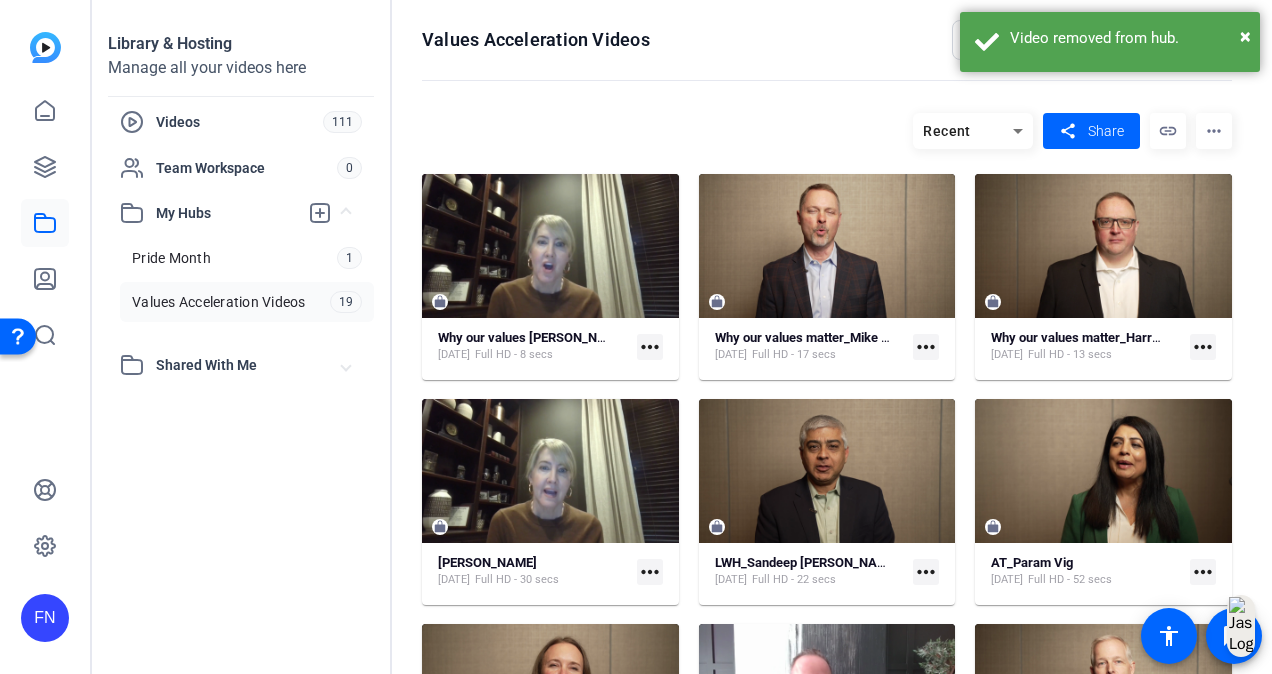 click on "more_horiz" 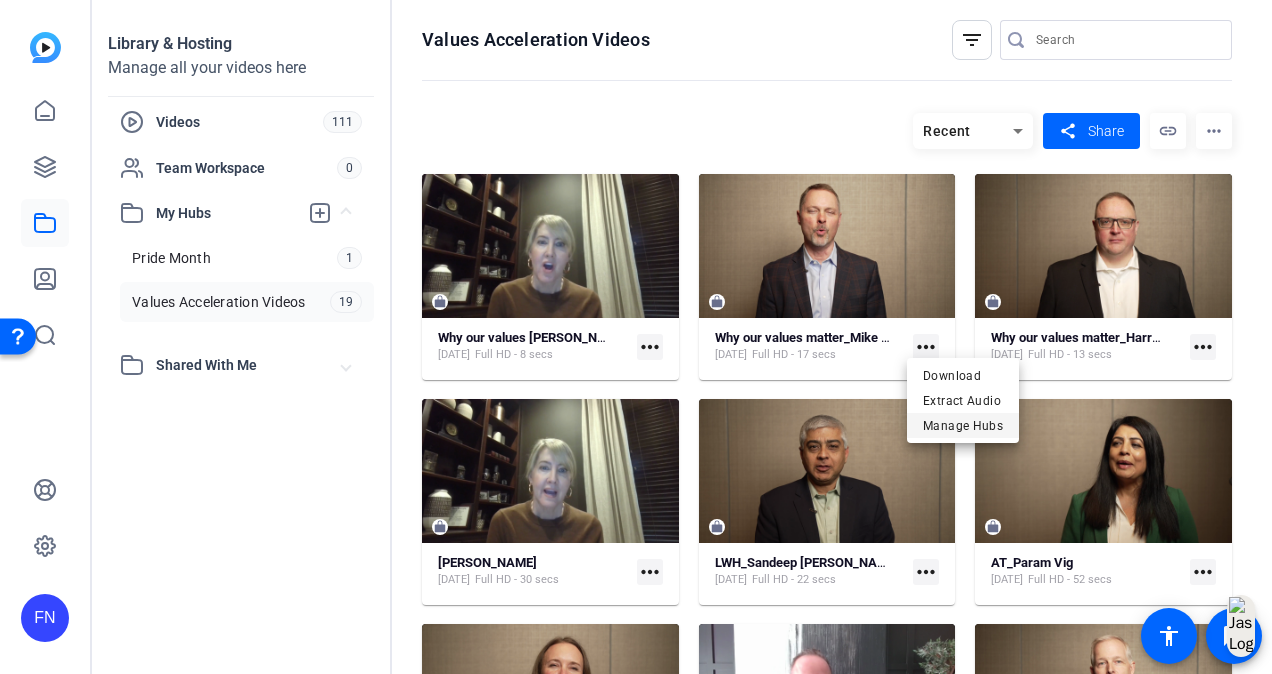 click on "Manage Hubs" at bounding box center (963, 426) 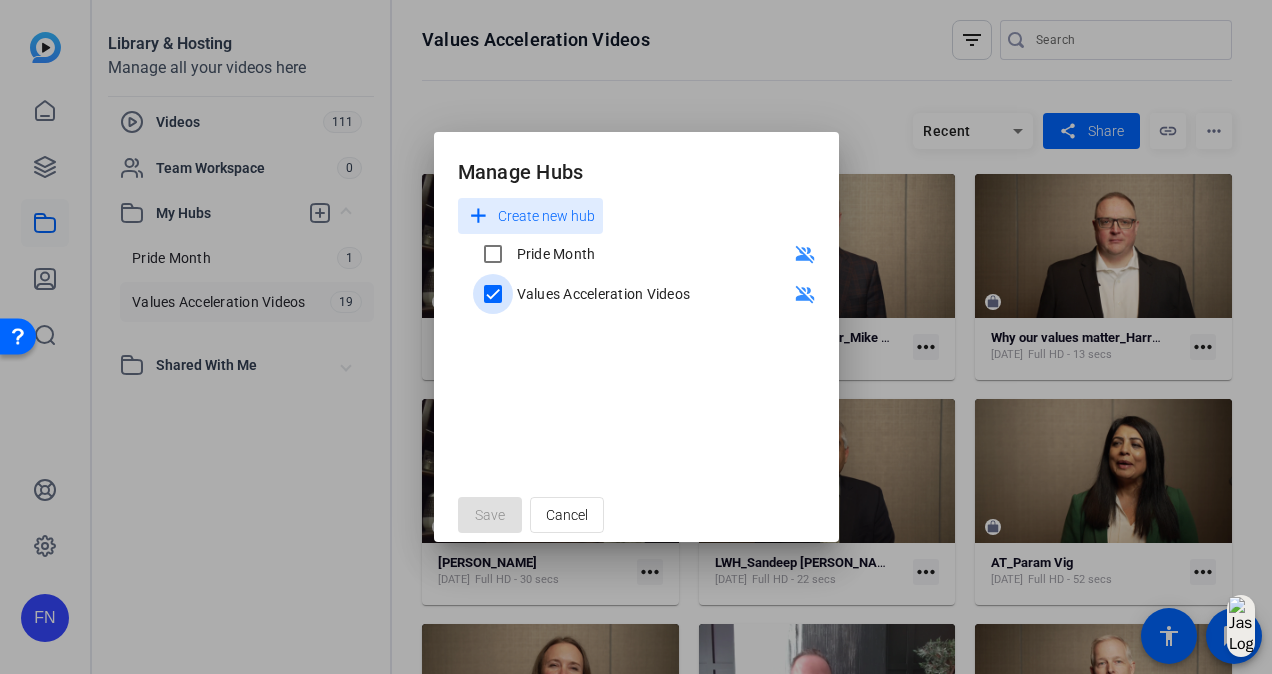 click on "Values Acceleration Videos" at bounding box center [493, 294] 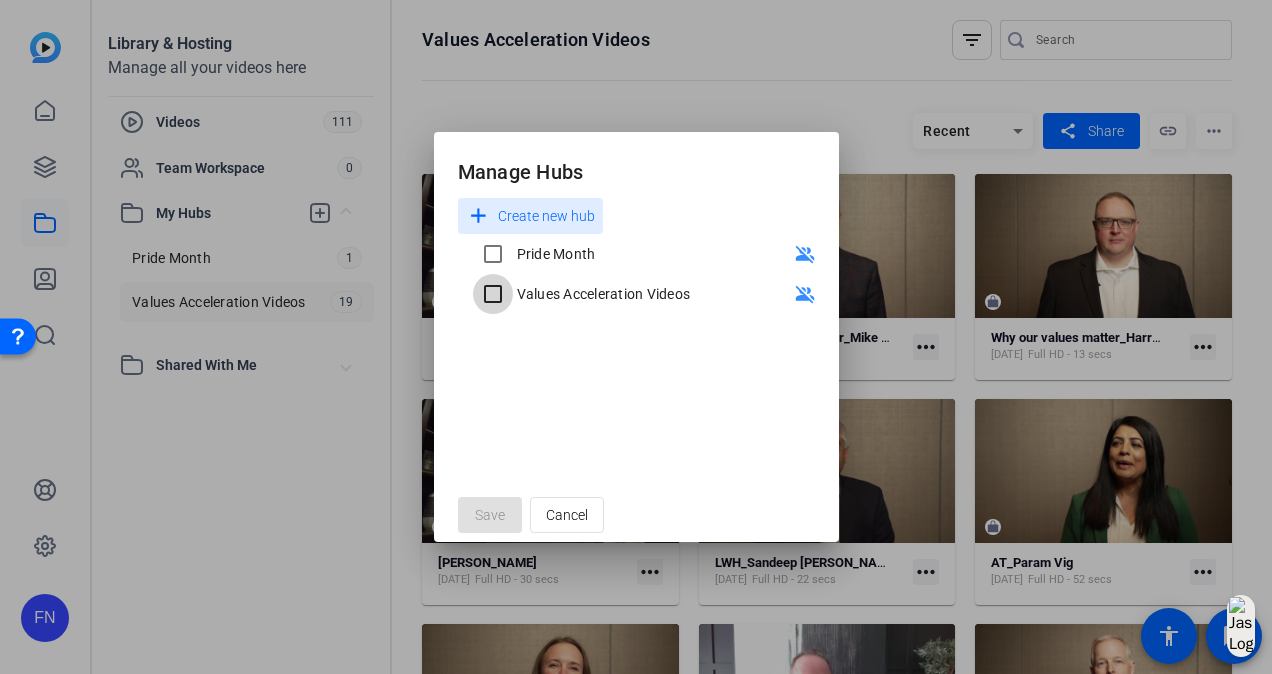 checkbox on "false" 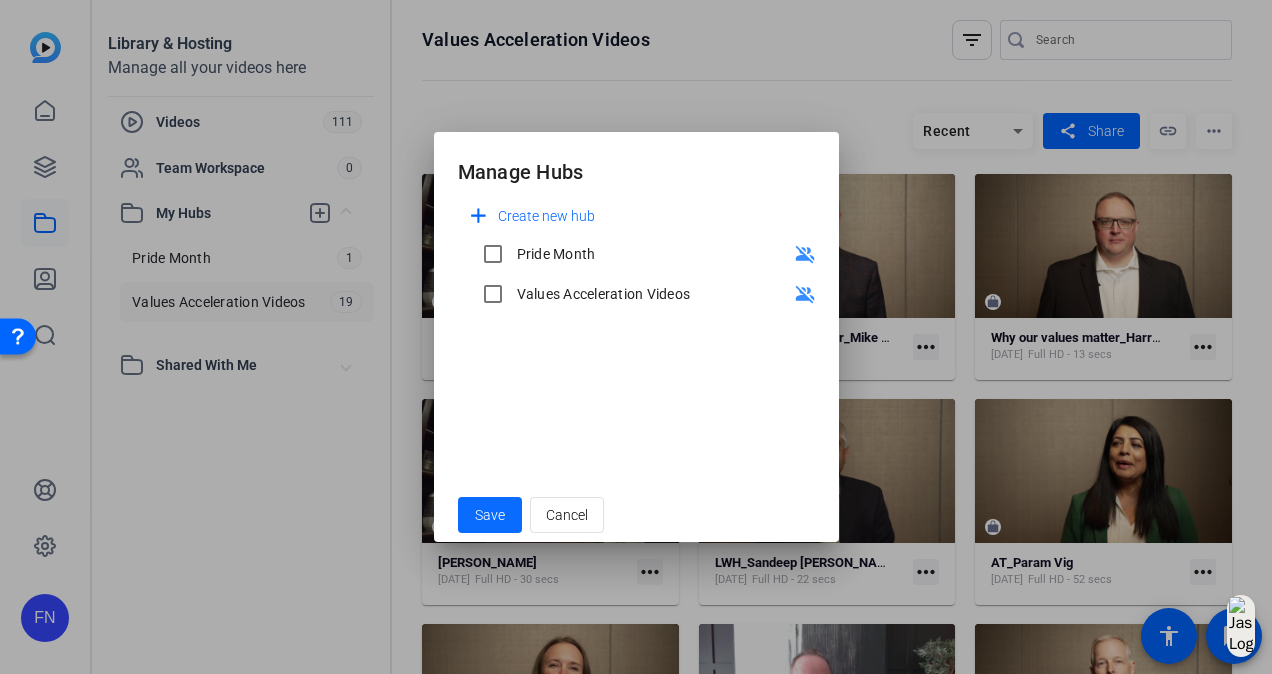 click on "Save" 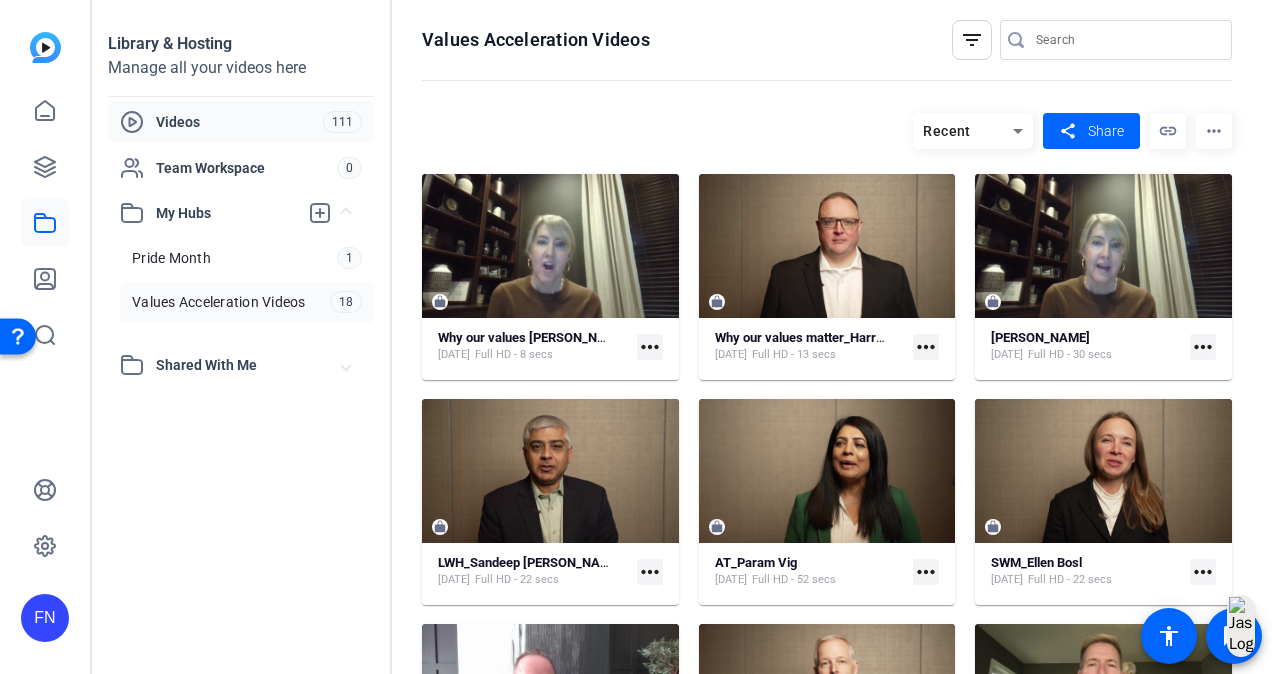 click on "Videos" 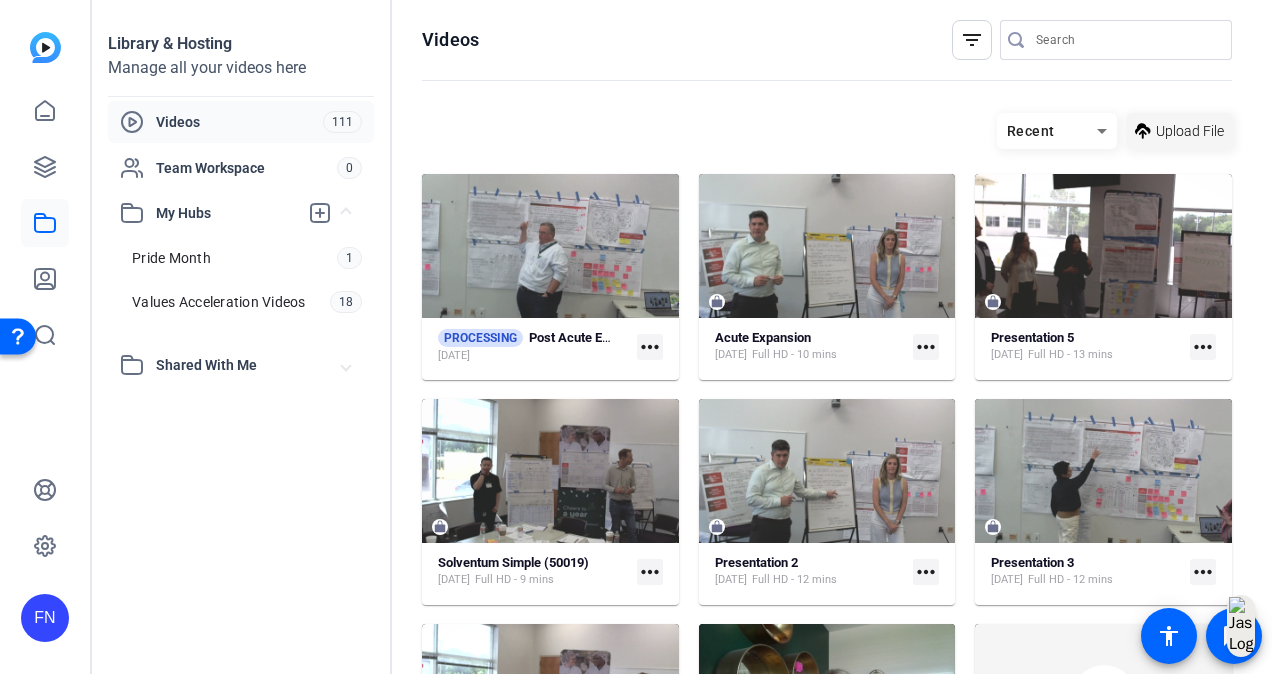 click on "Upload File" 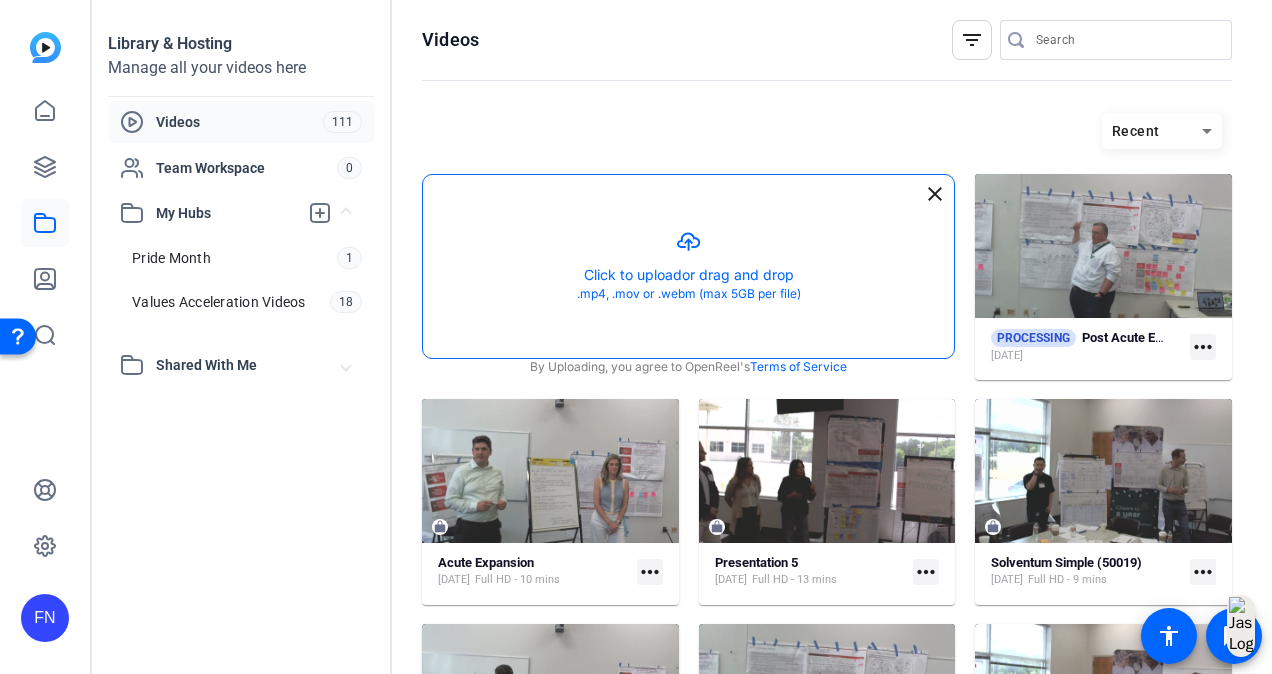 click 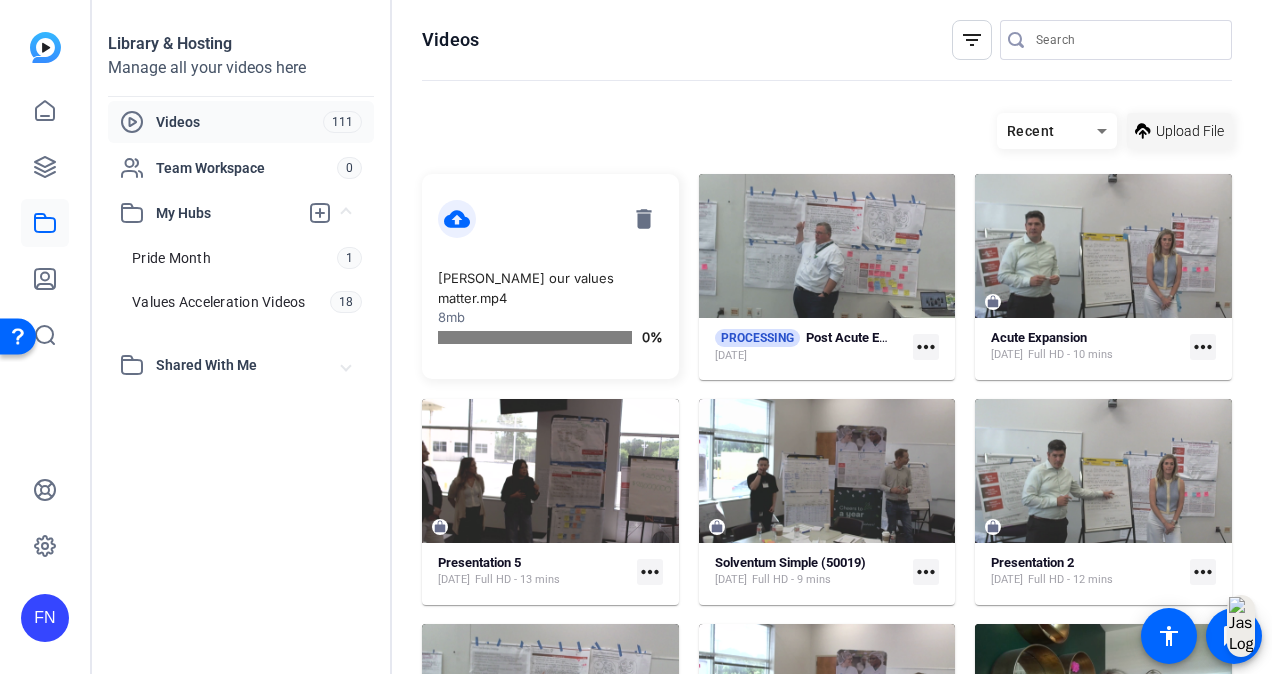 click on "Upload File" 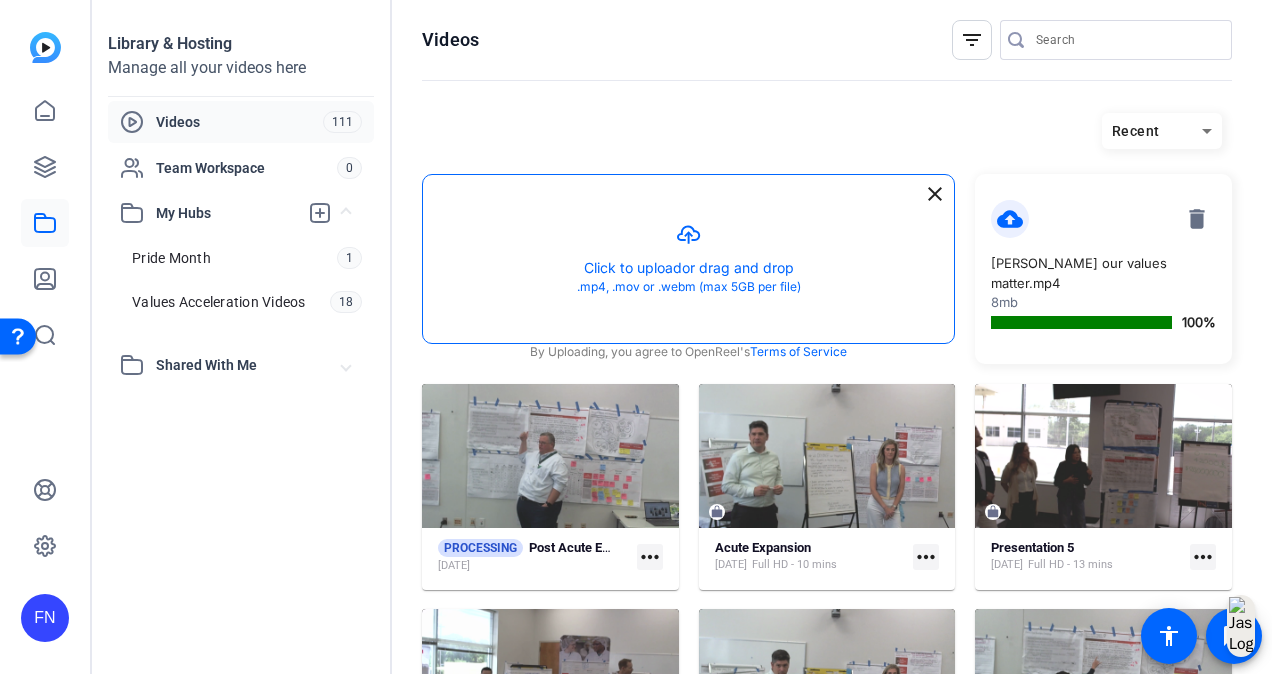 click 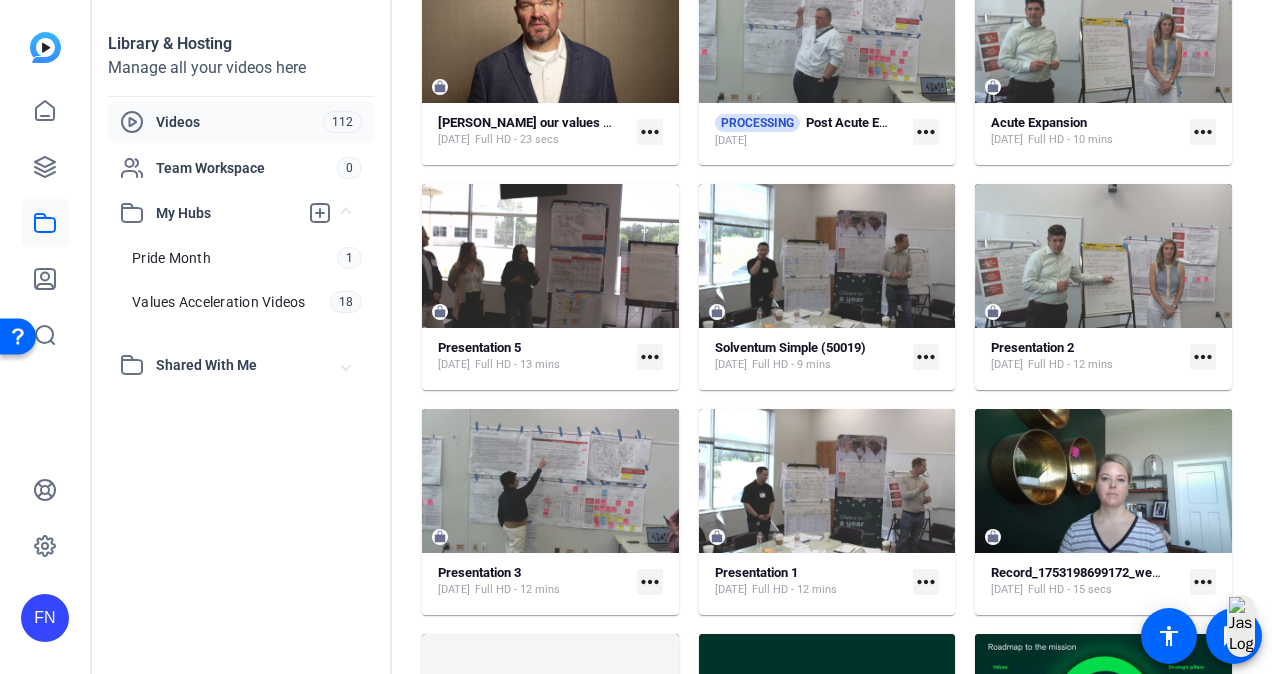scroll, scrollTop: 0, scrollLeft: 0, axis: both 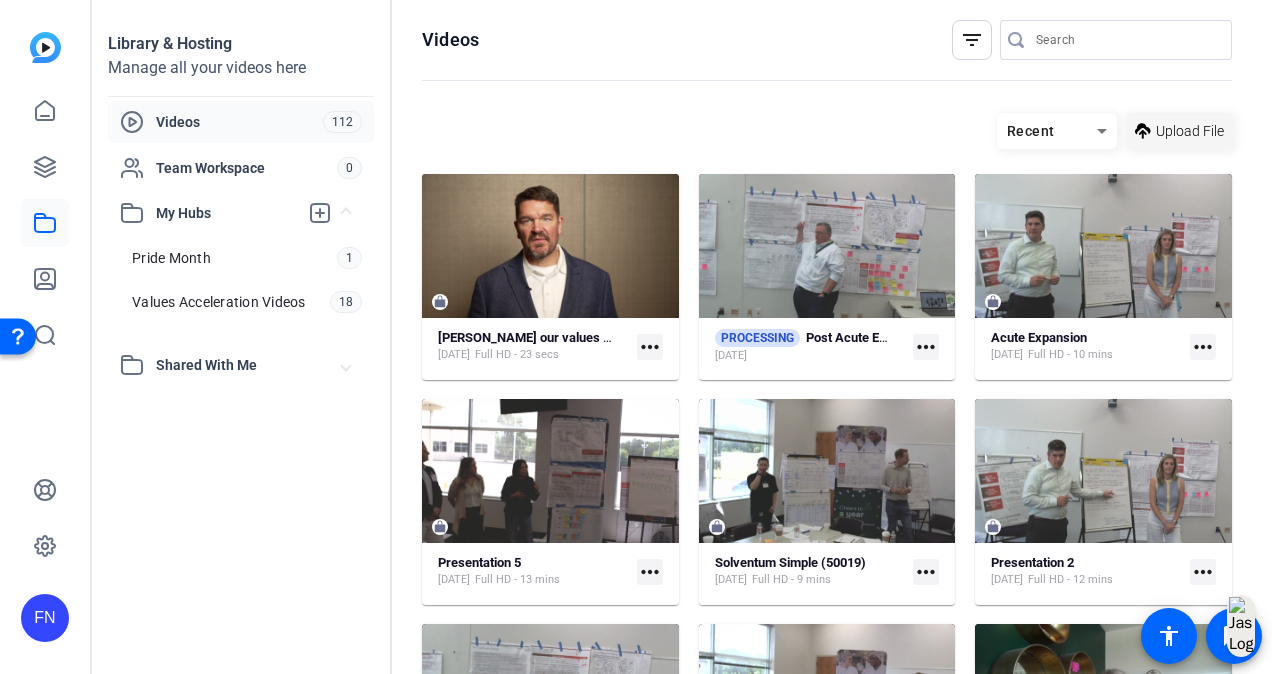 click on "Upload File" 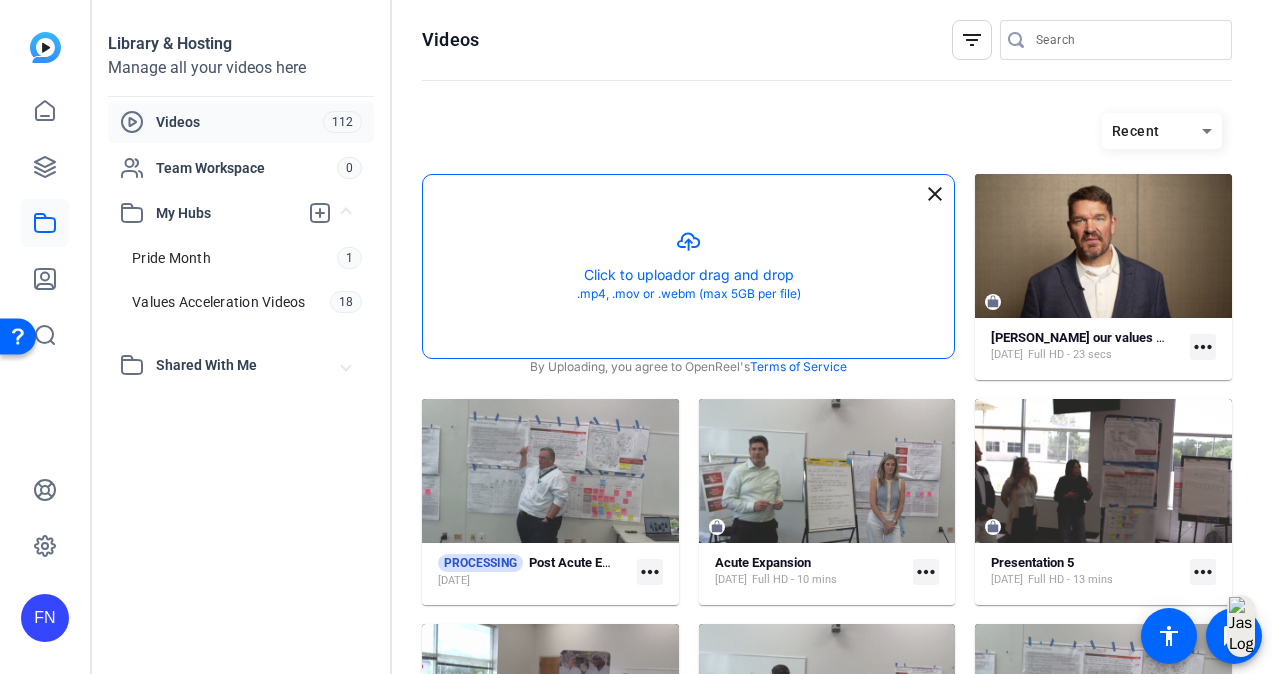 click 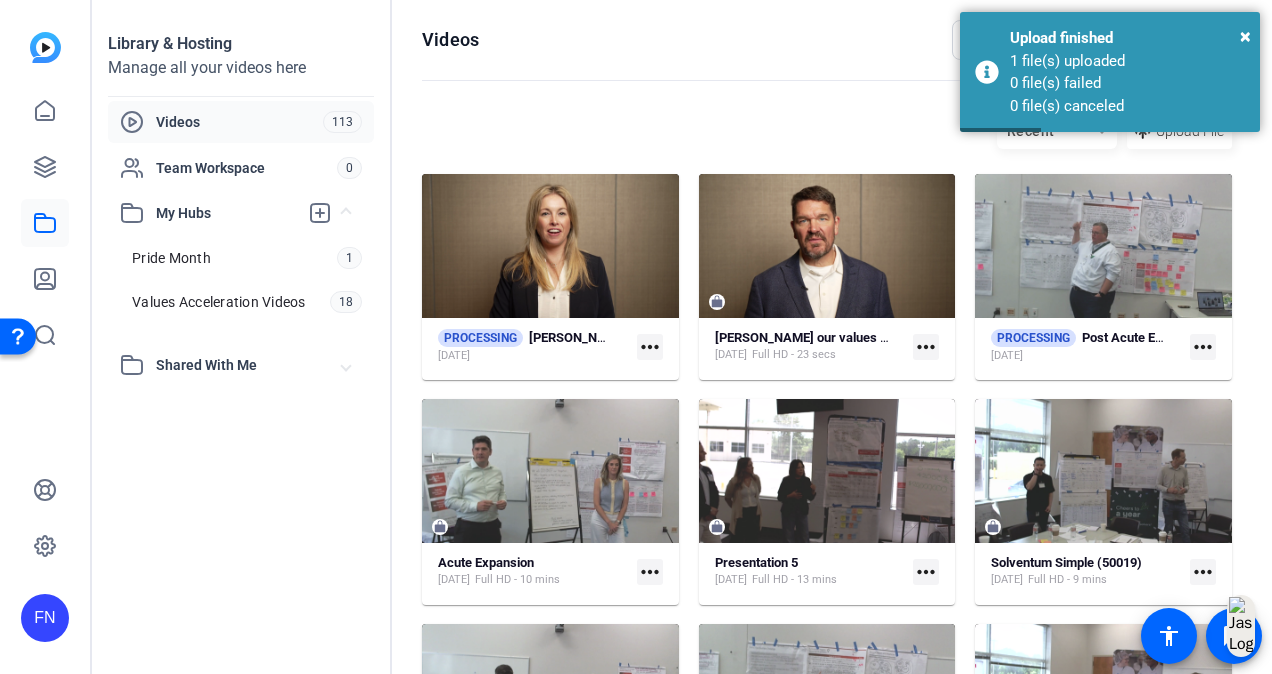click on "more_horiz" 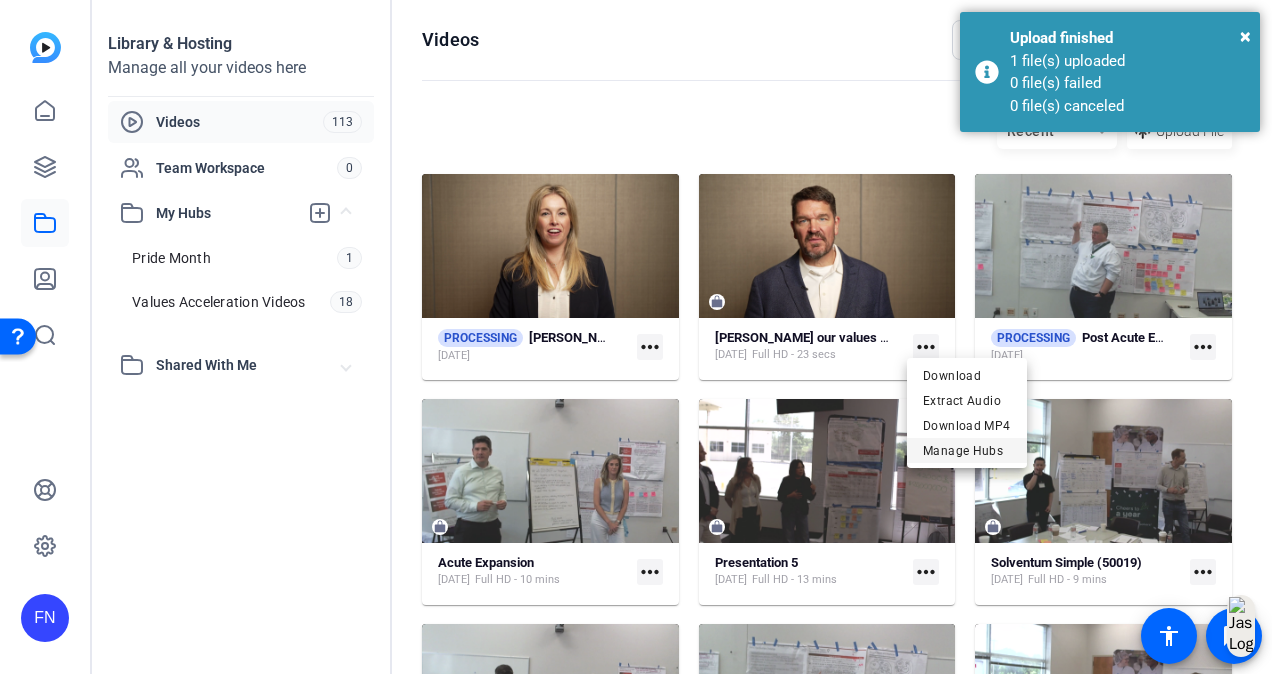 click on "Manage Hubs" at bounding box center (967, 451) 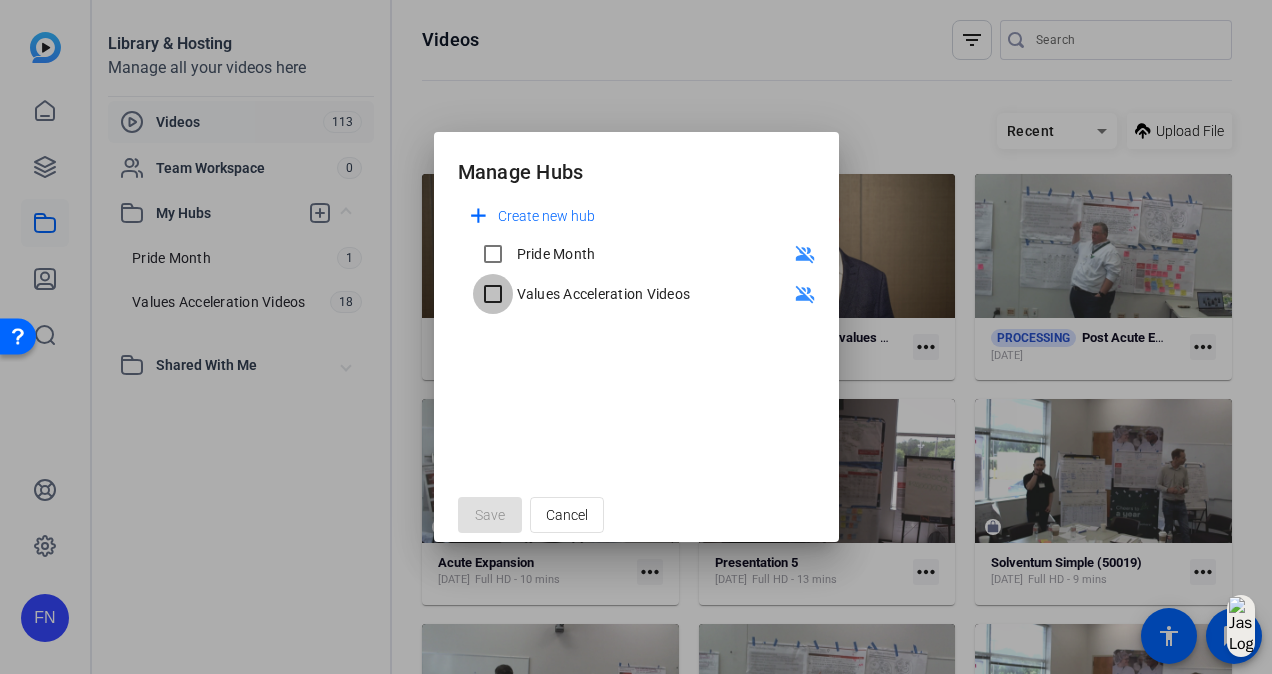 click on "Values Acceleration Videos" at bounding box center (493, 294) 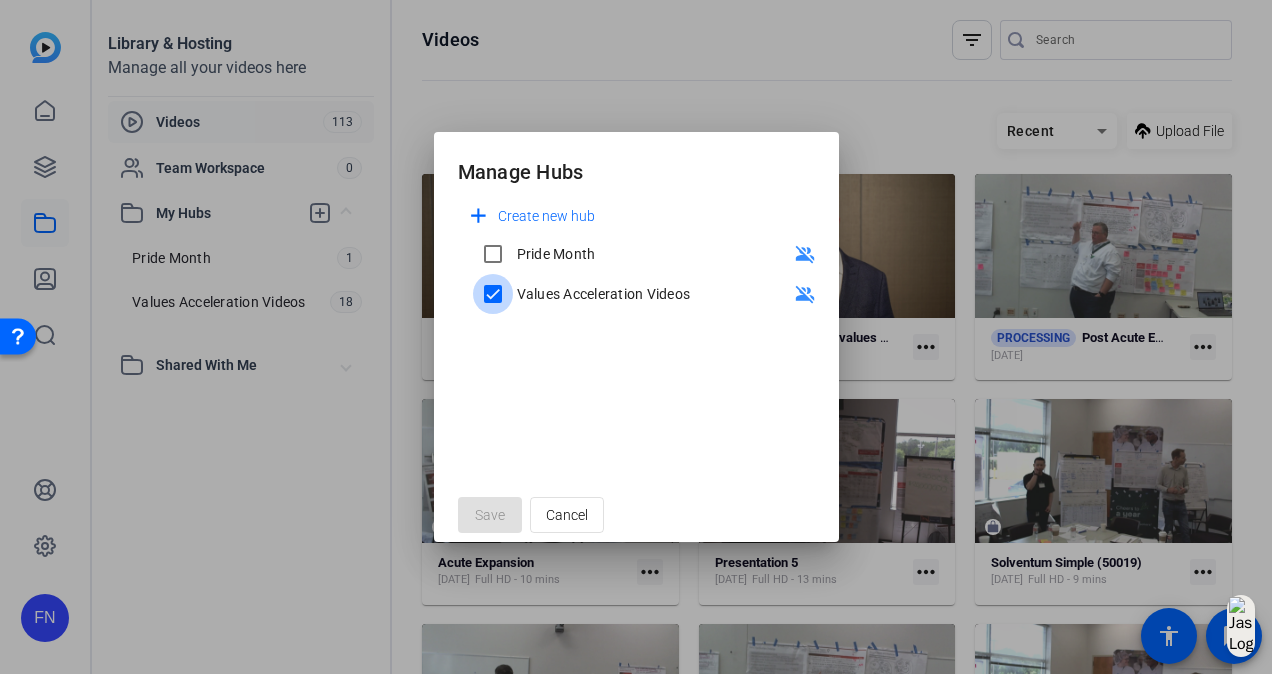checkbox on "true" 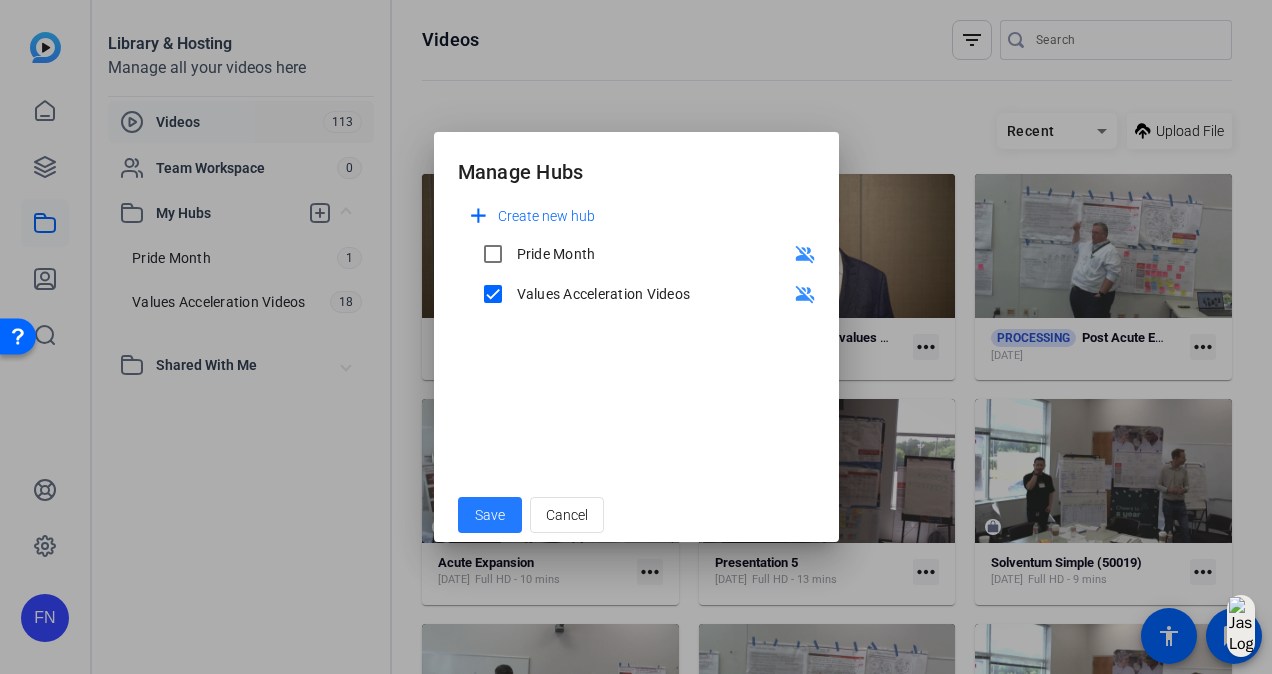 click on "Save" 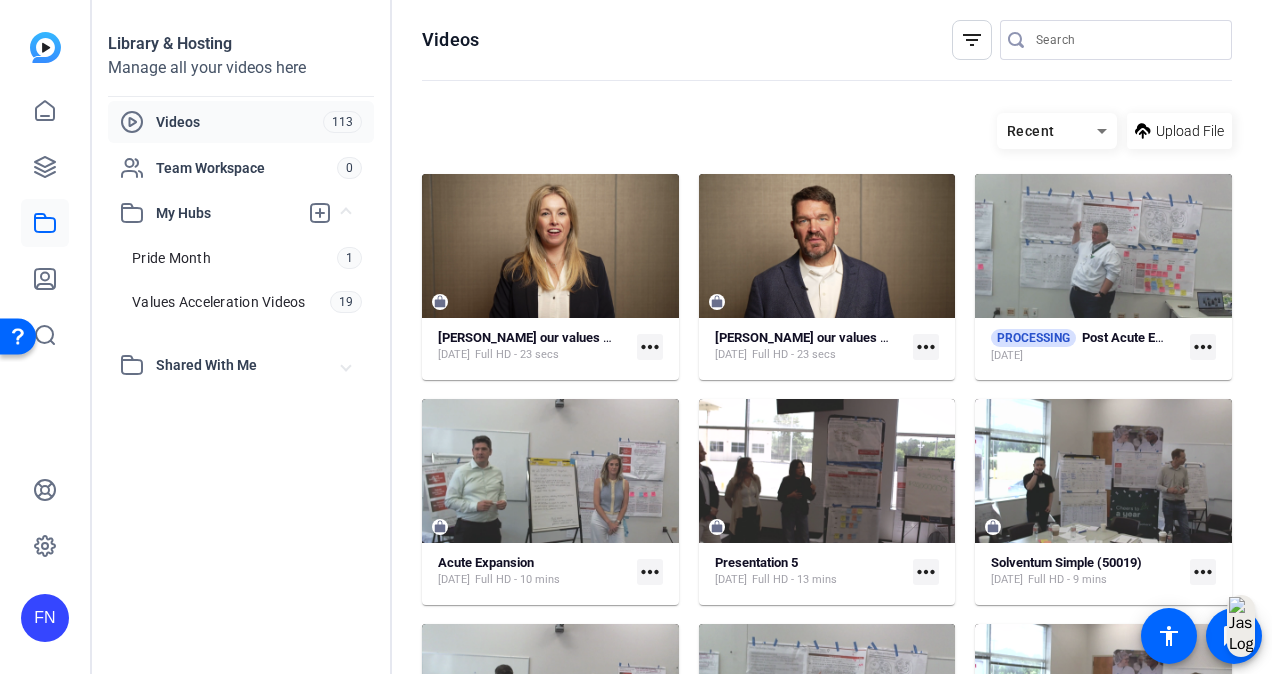 click on "more_horiz" 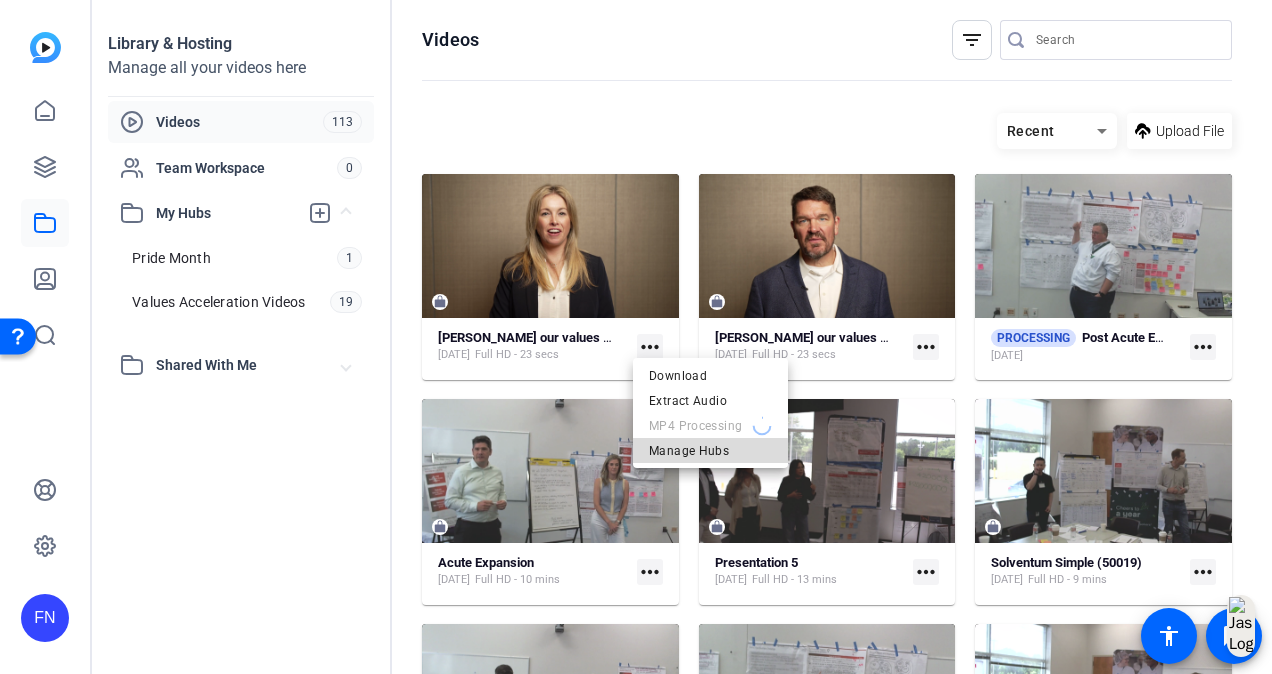 click on "Manage Hubs" at bounding box center (710, 451) 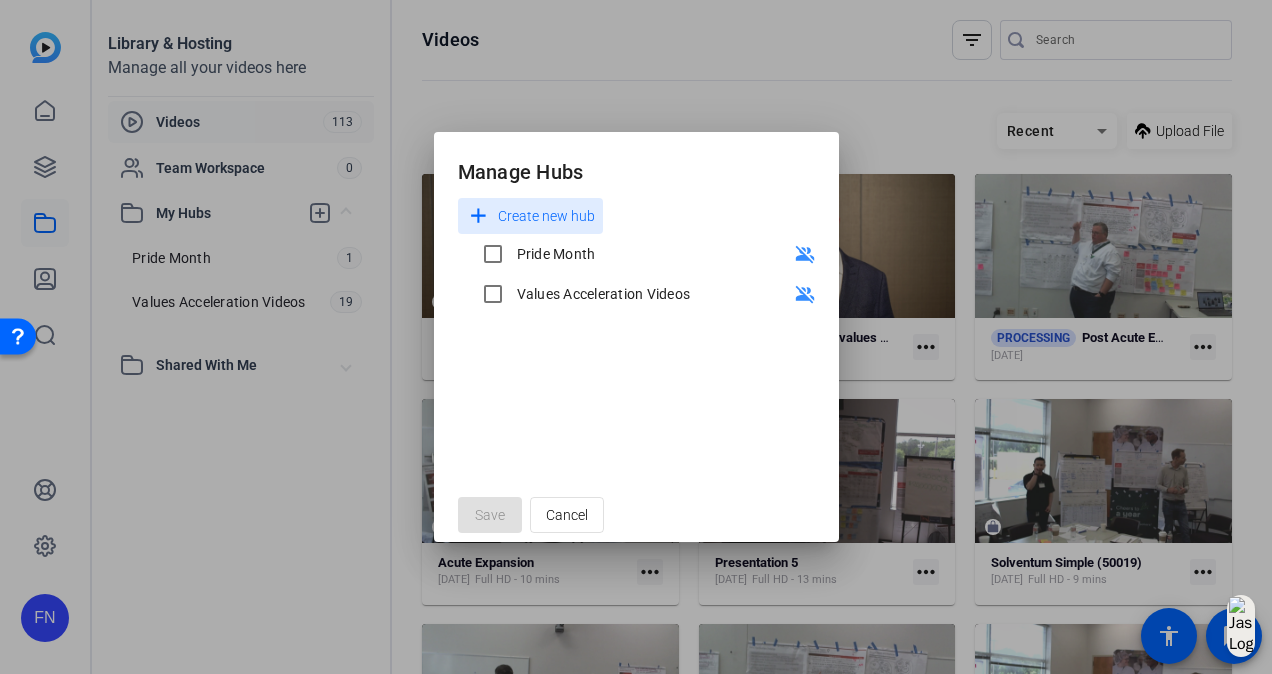 click on "Values Acceleration Videos" at bounding box center [604, 294] 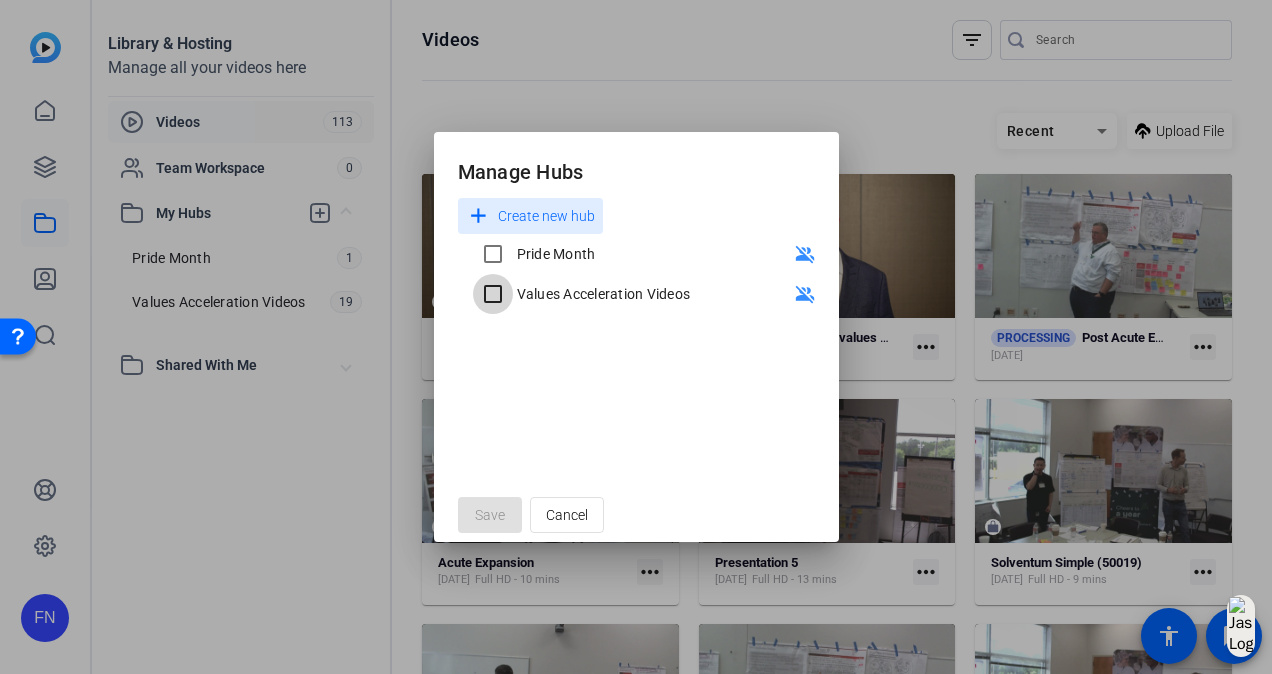 click on "Values Acceleration Videos" at bounding box center [493, 294] 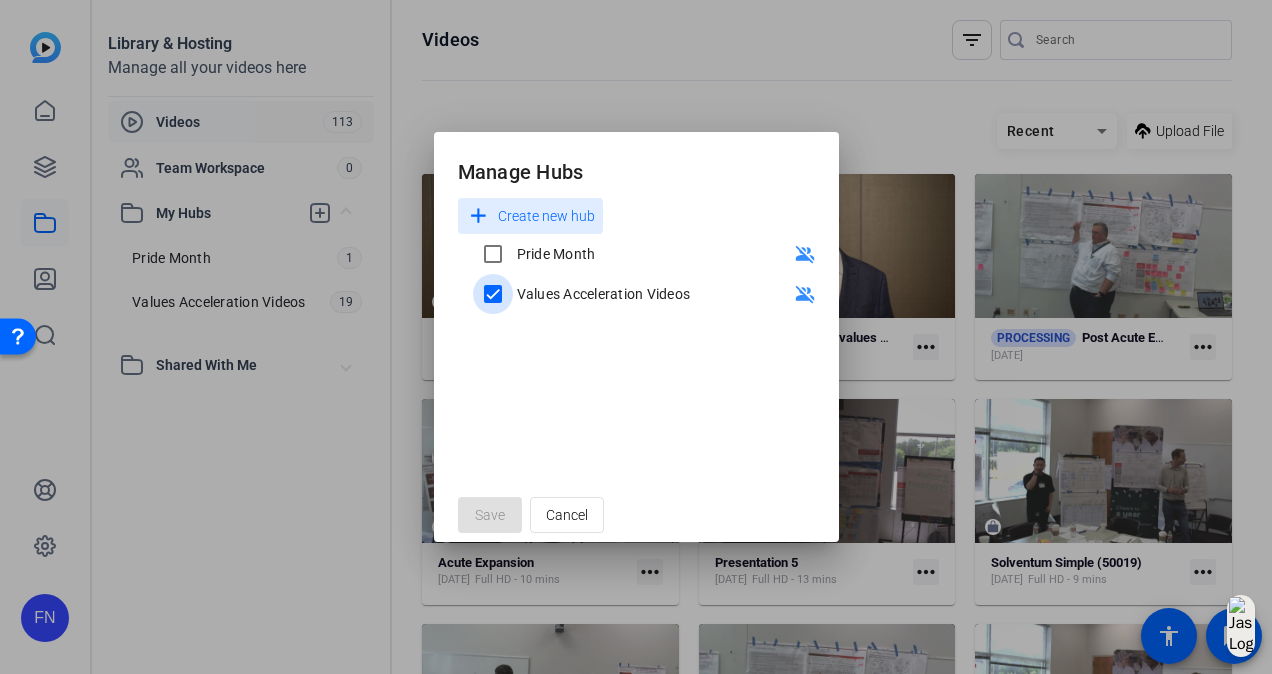 checkbox on "true" 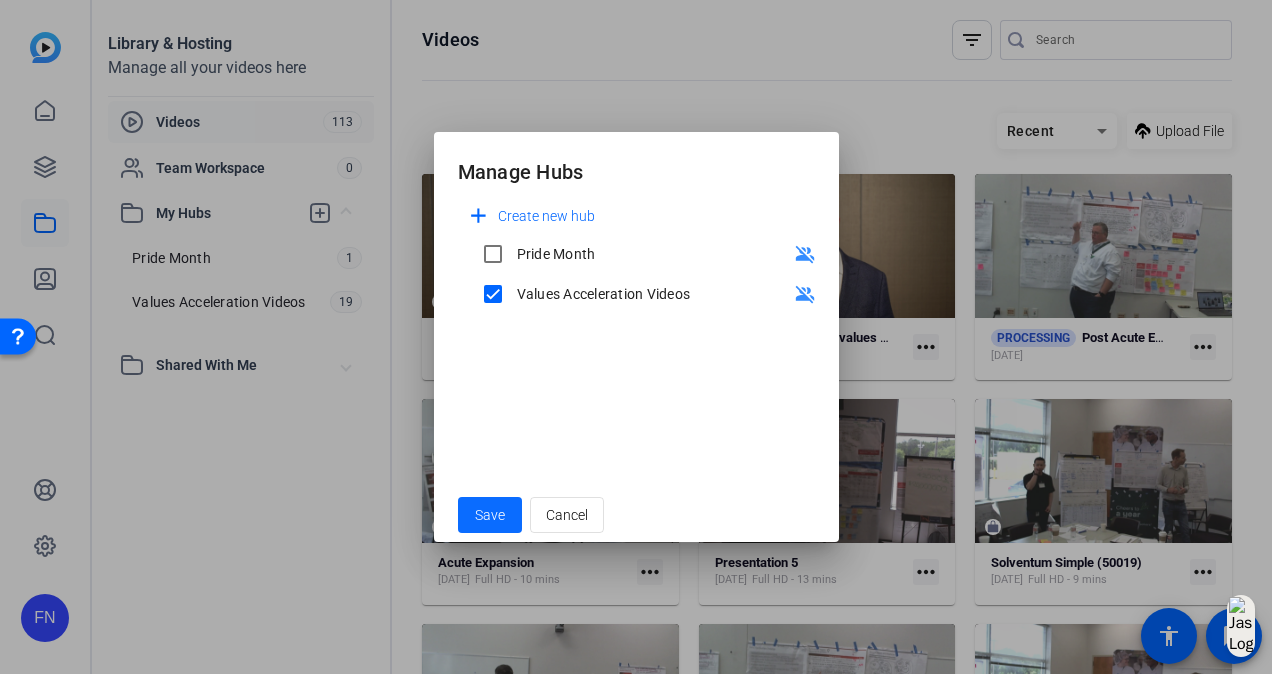 click on "Save" 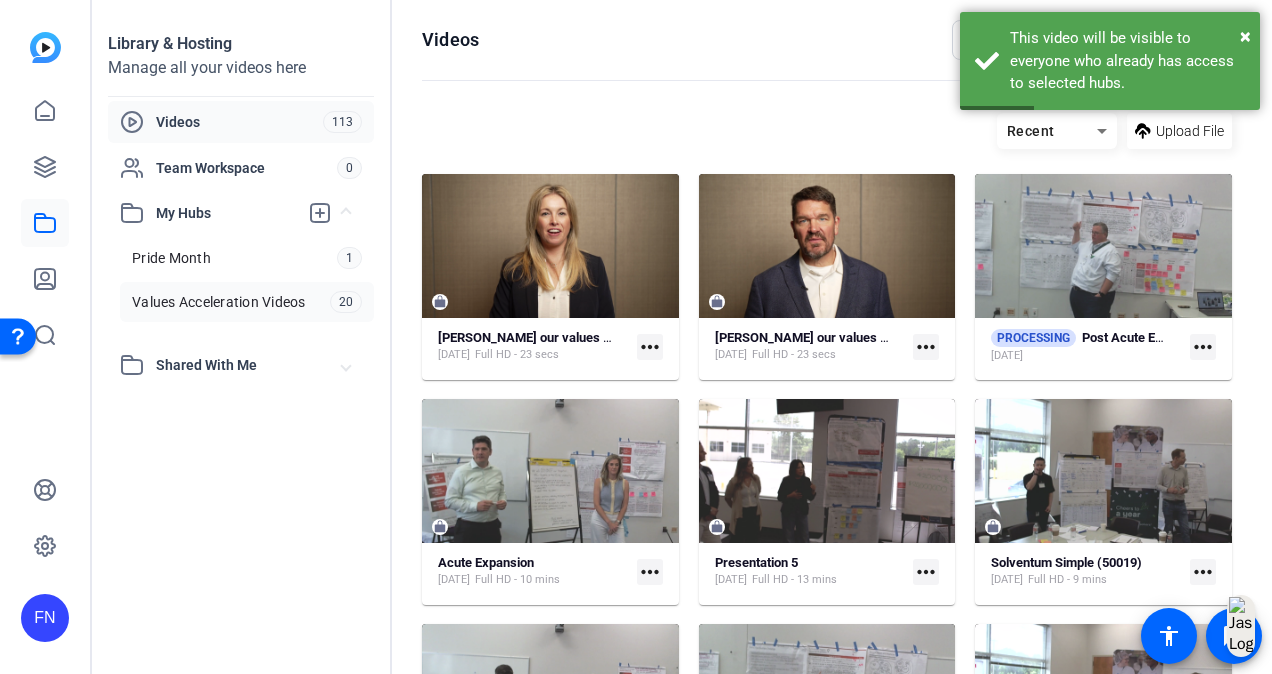 click on "Values Acceleration Videos" at bounding box center [219, 302] 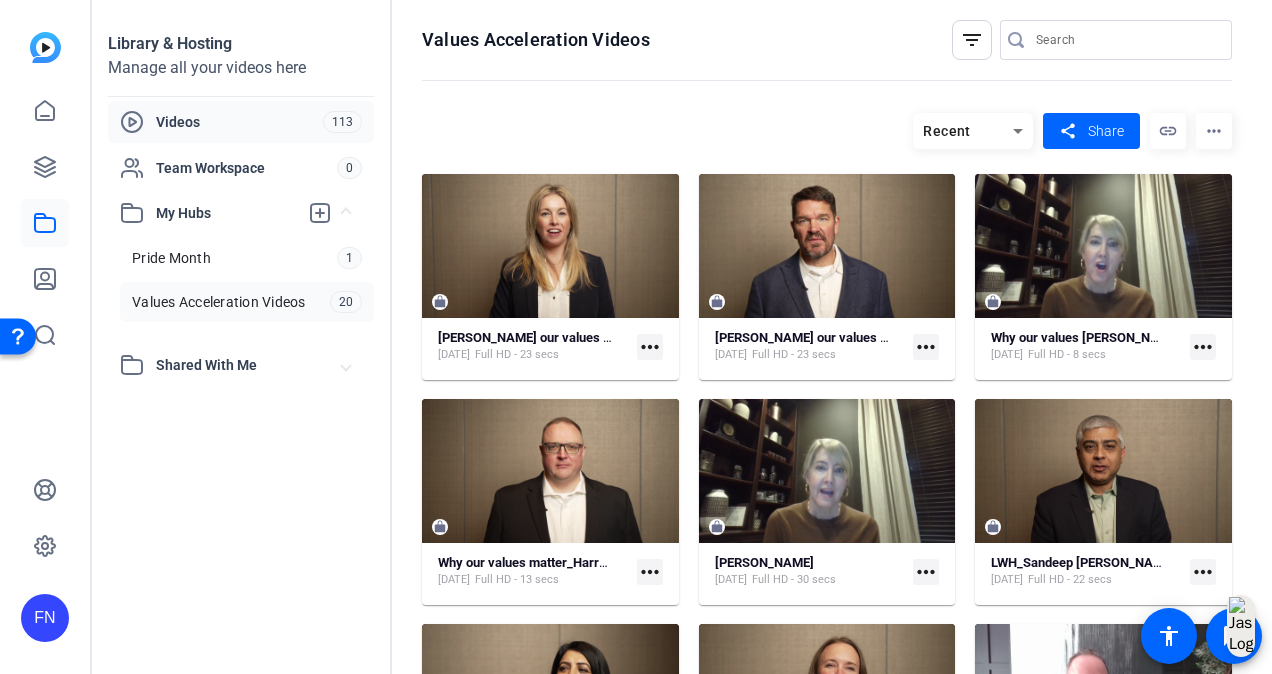 click on "Videos" 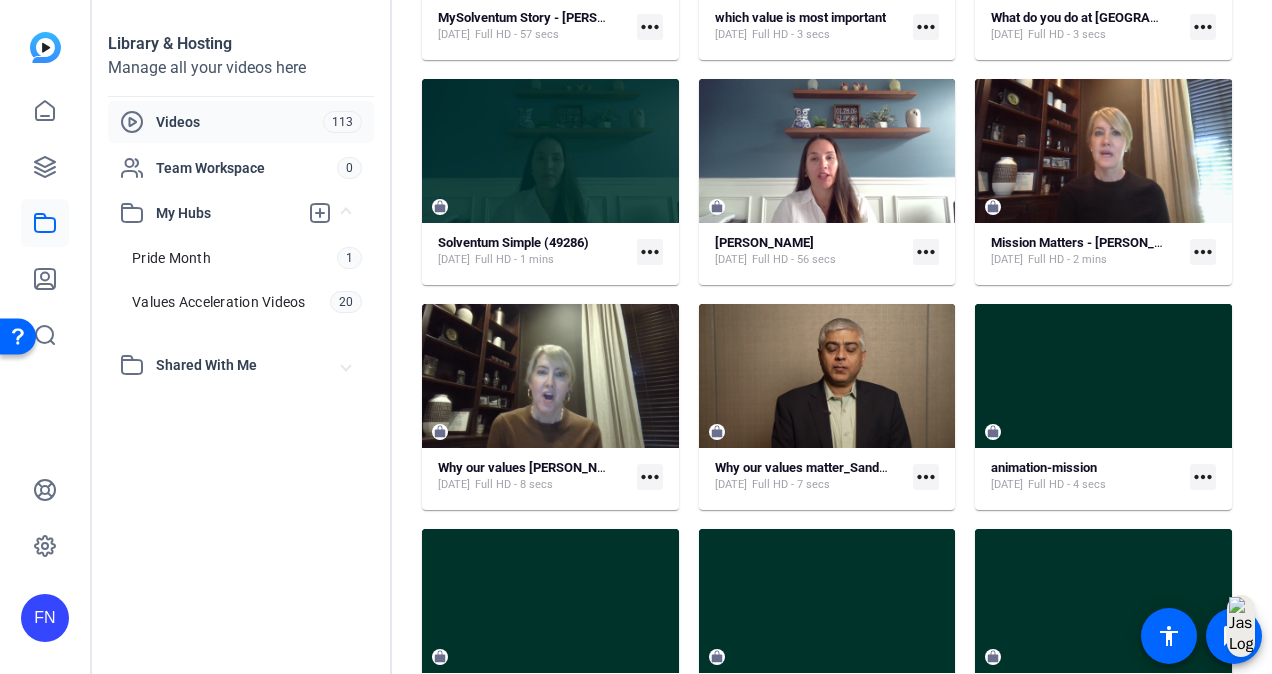 scroll, scrollTop: 3699, scrollLeft: 0, axis: vertical 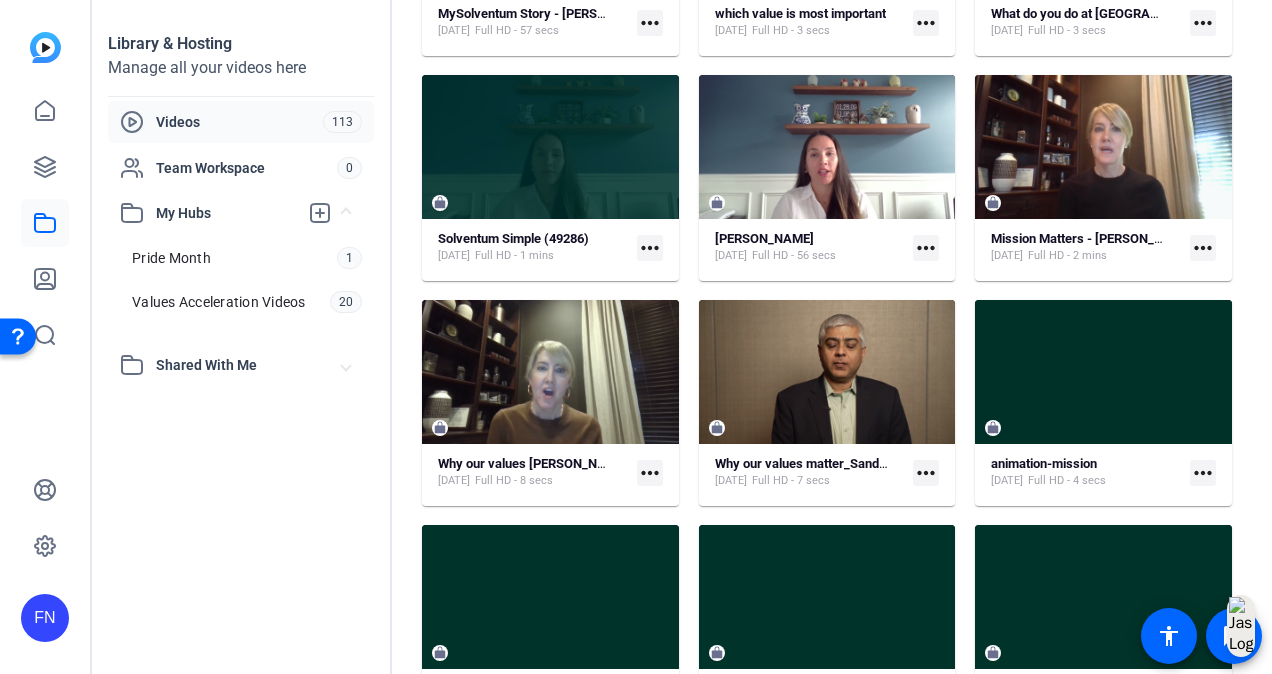 click on "more_horiz" 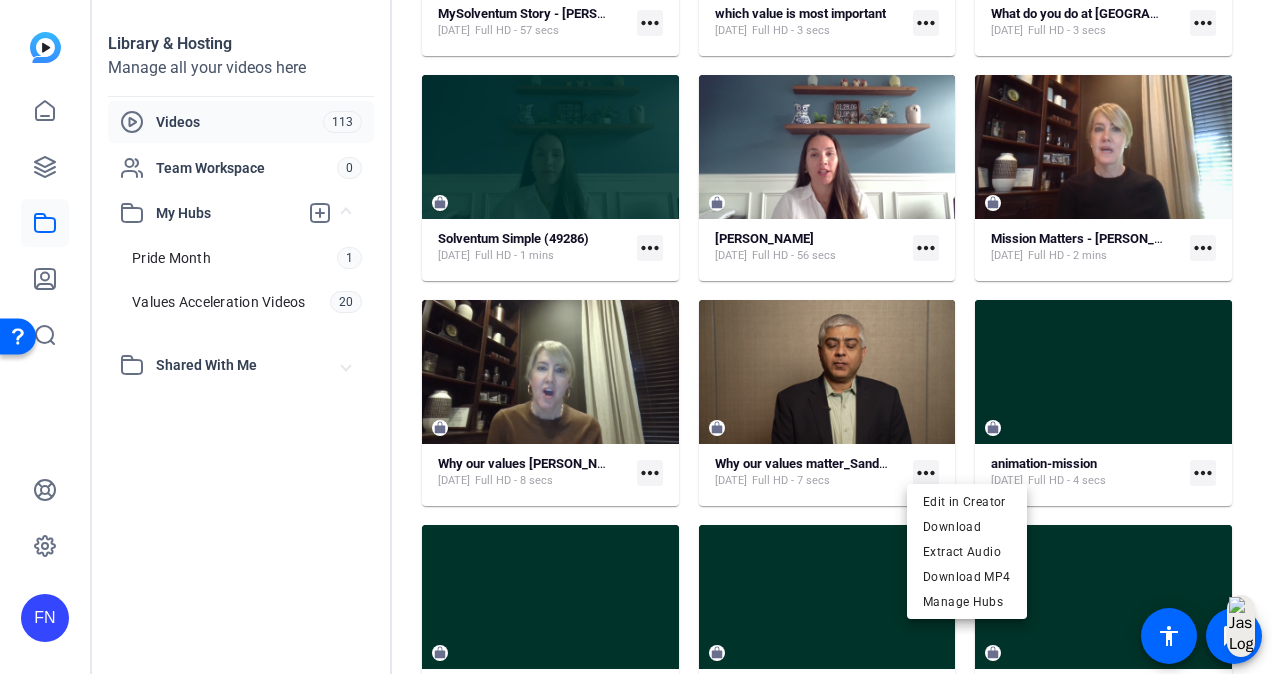 click at bounding box center (636, 337) 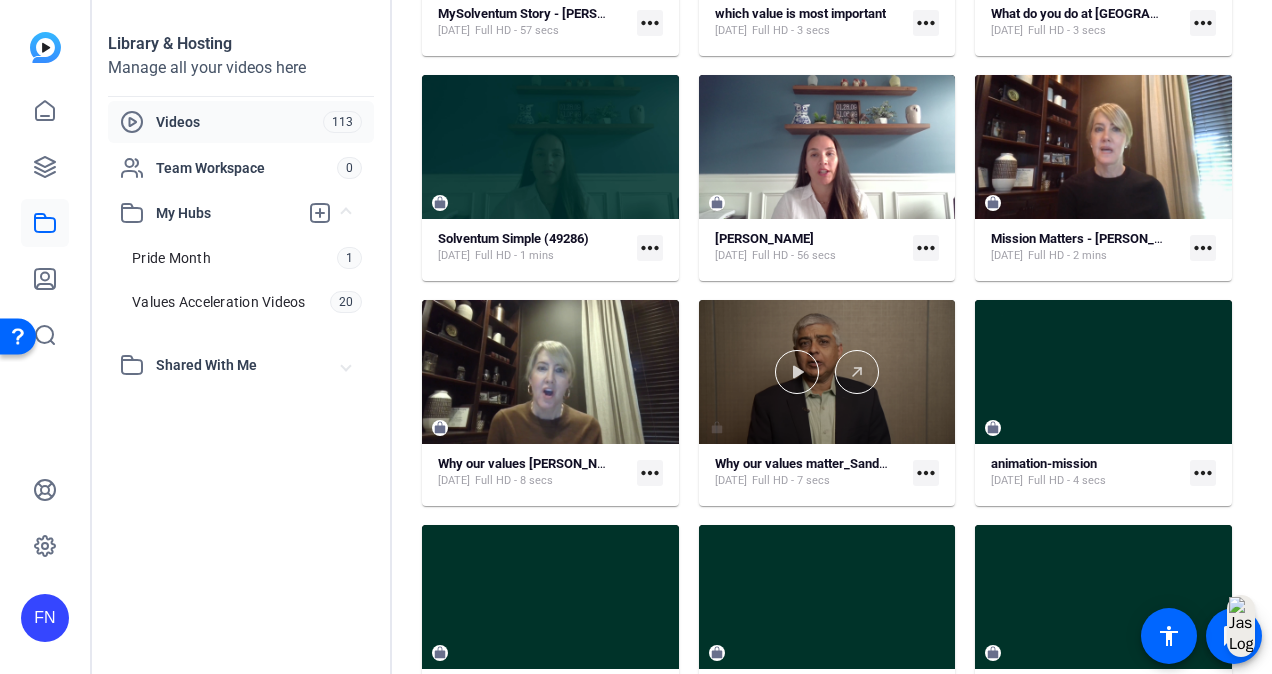 click 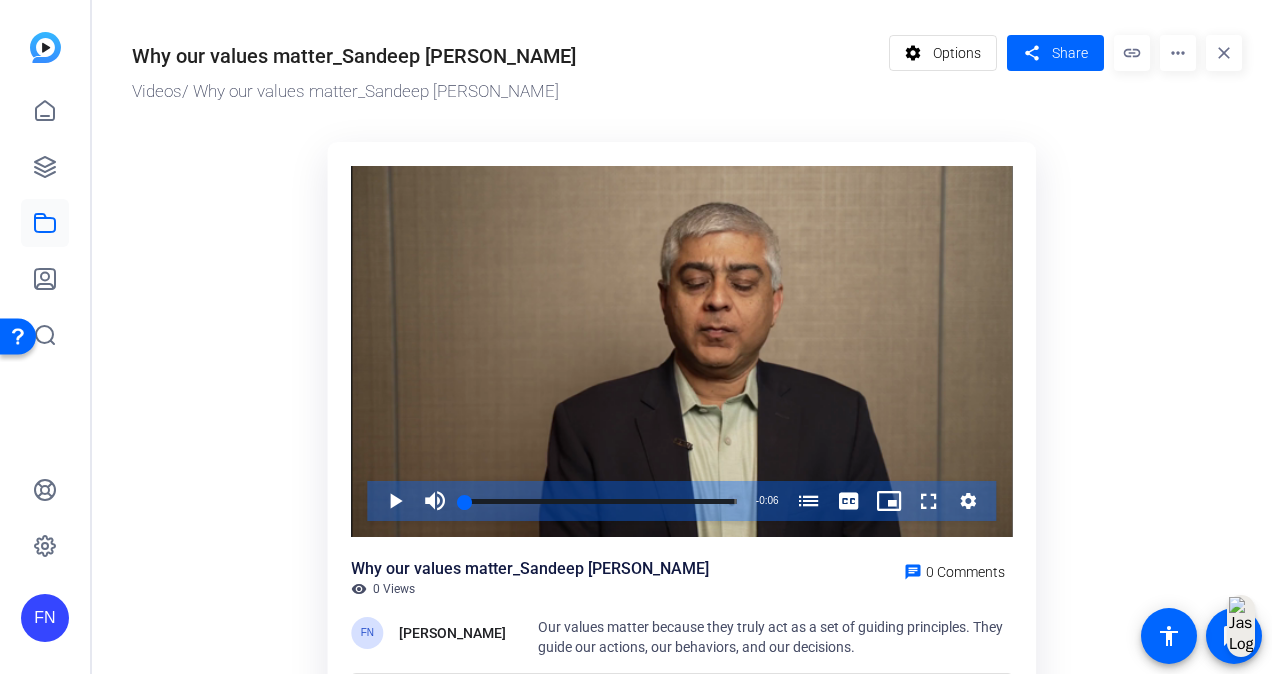 click on "more_horiz" 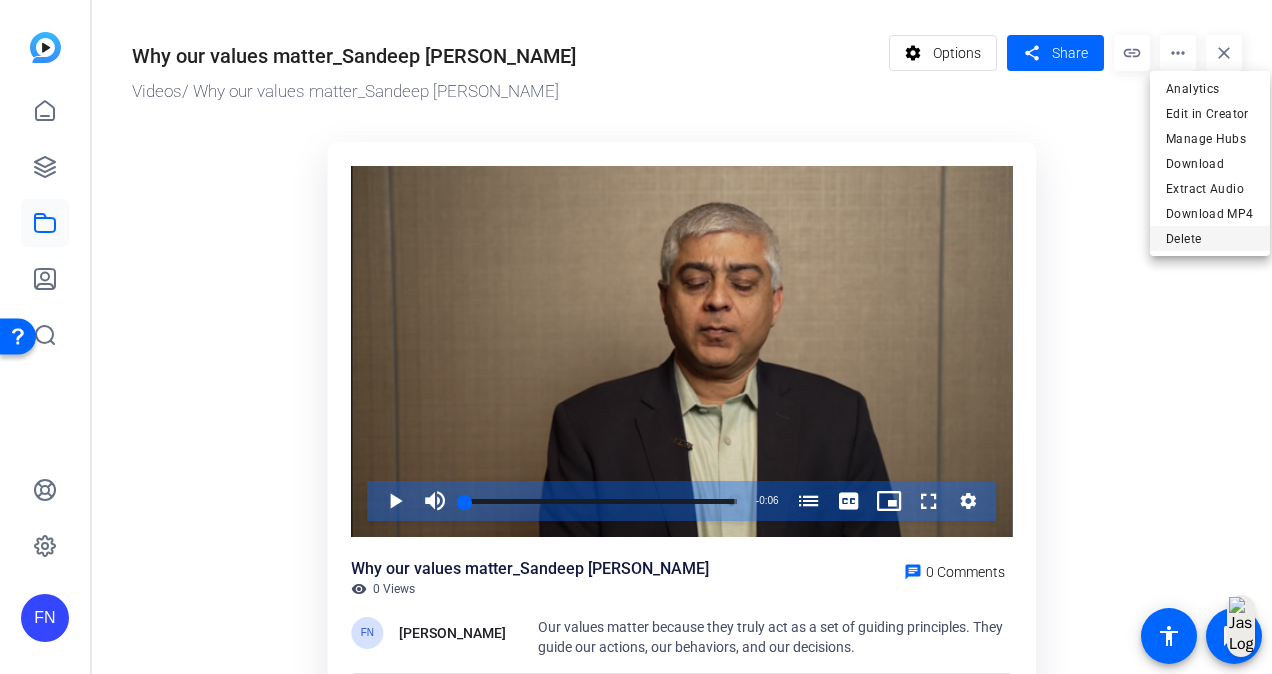 click on "Delete" at bounding box center [1210, 239] 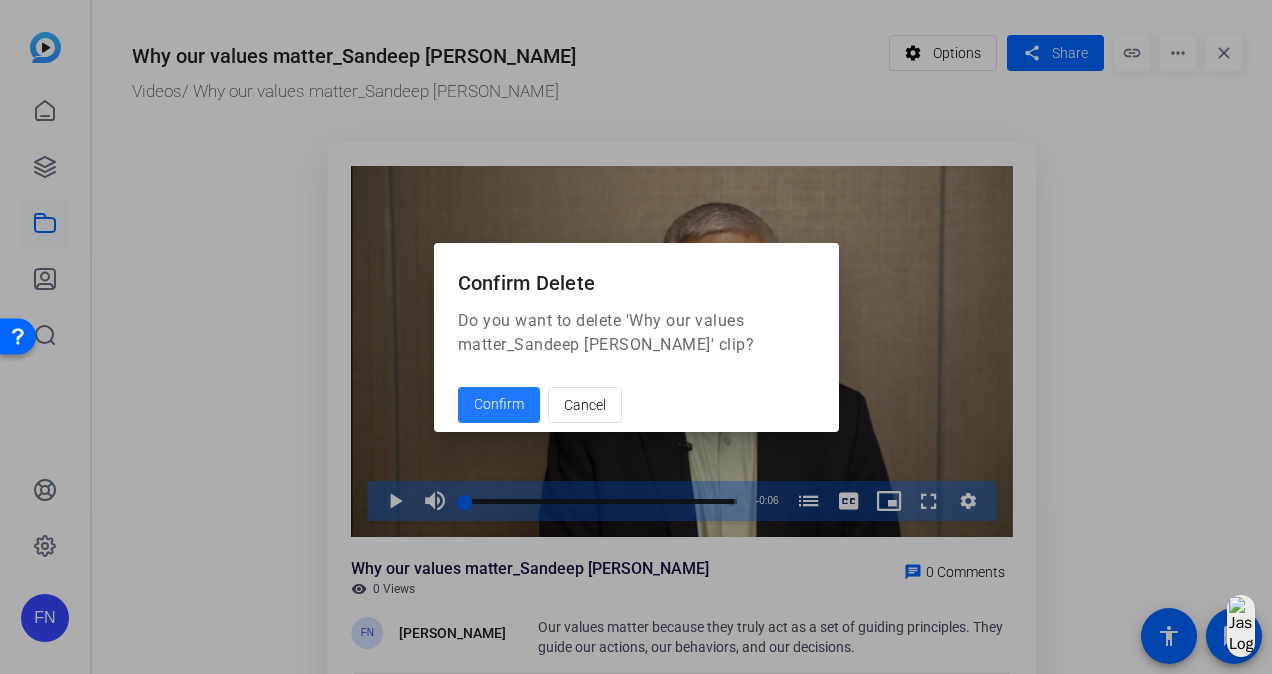 click on "Confirm" 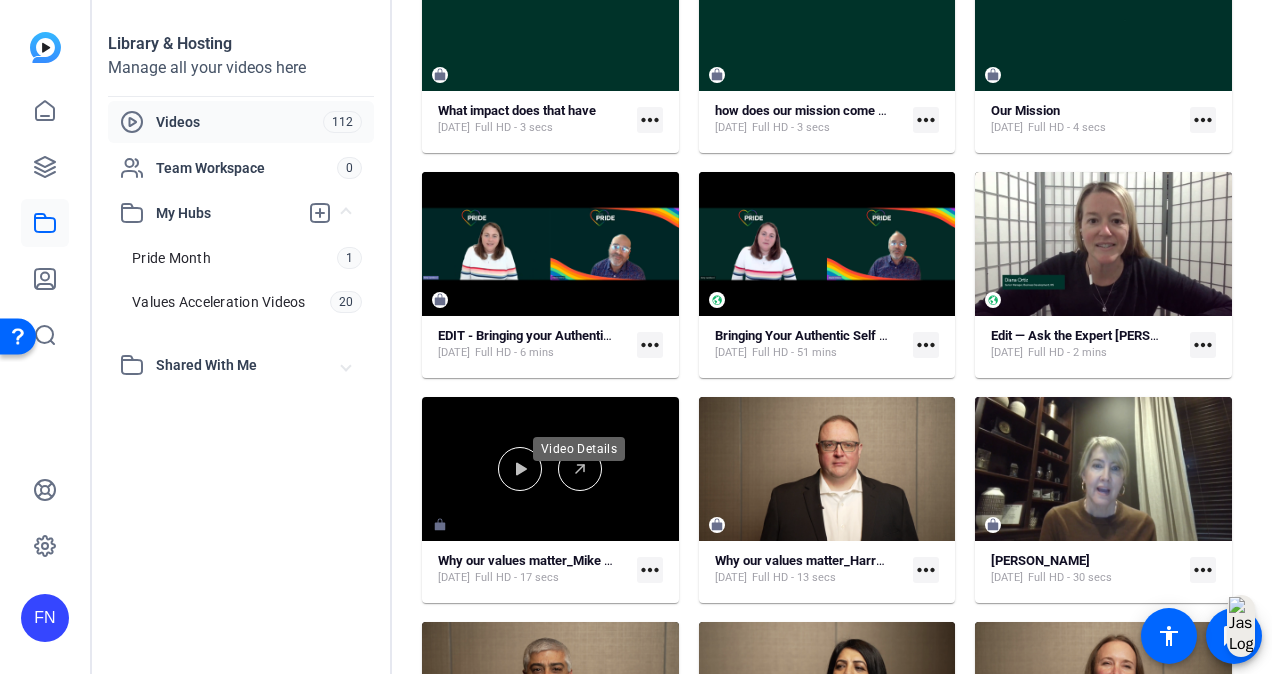 scroll, scrollTop: 4393, scrollLeft: 0, axis: vertical 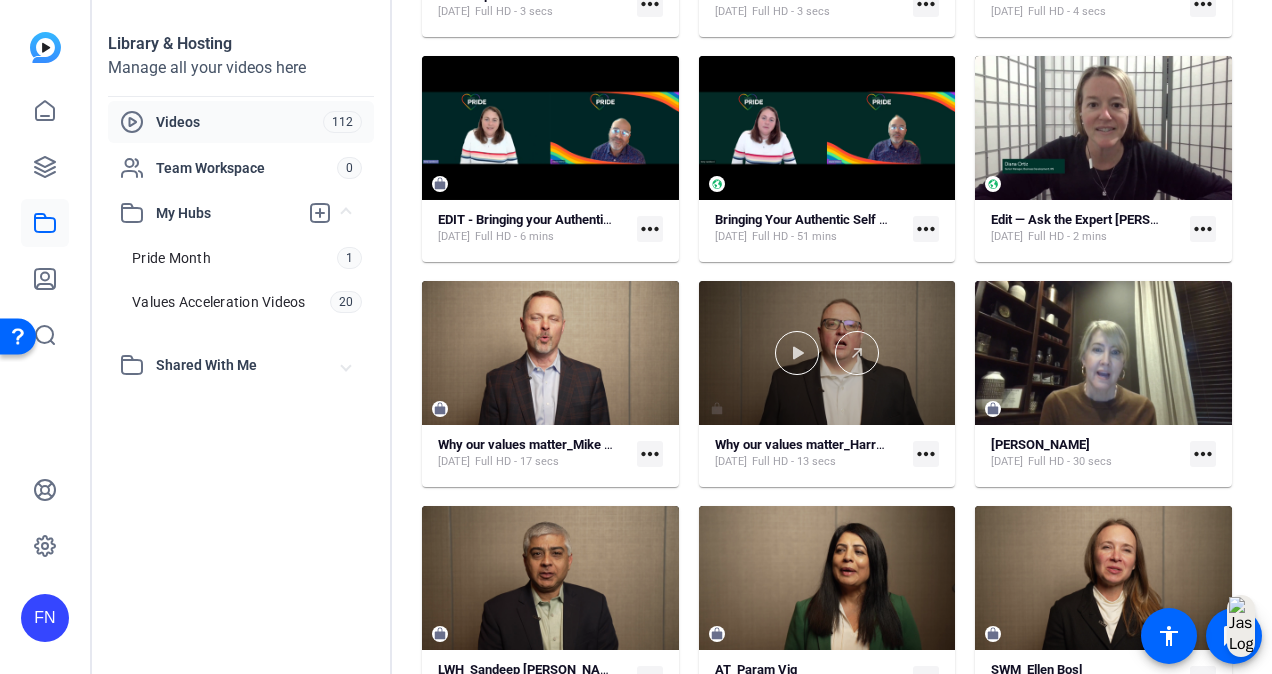 click 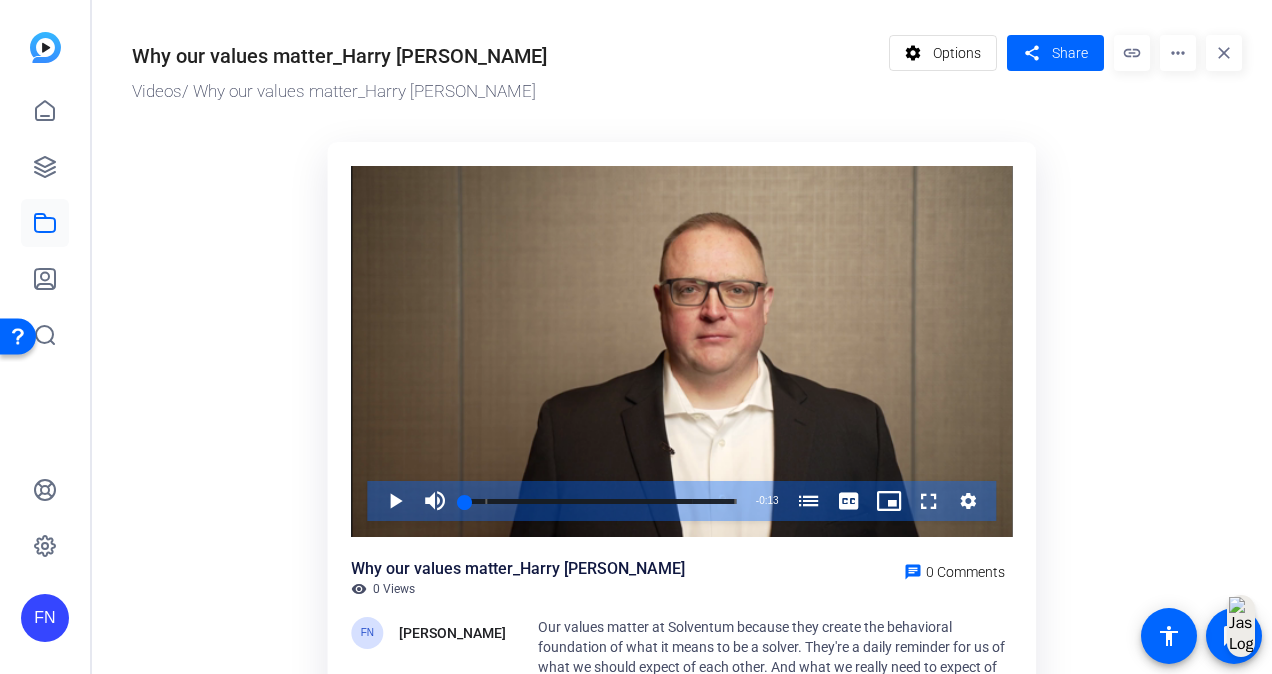 click on "more_horiz" 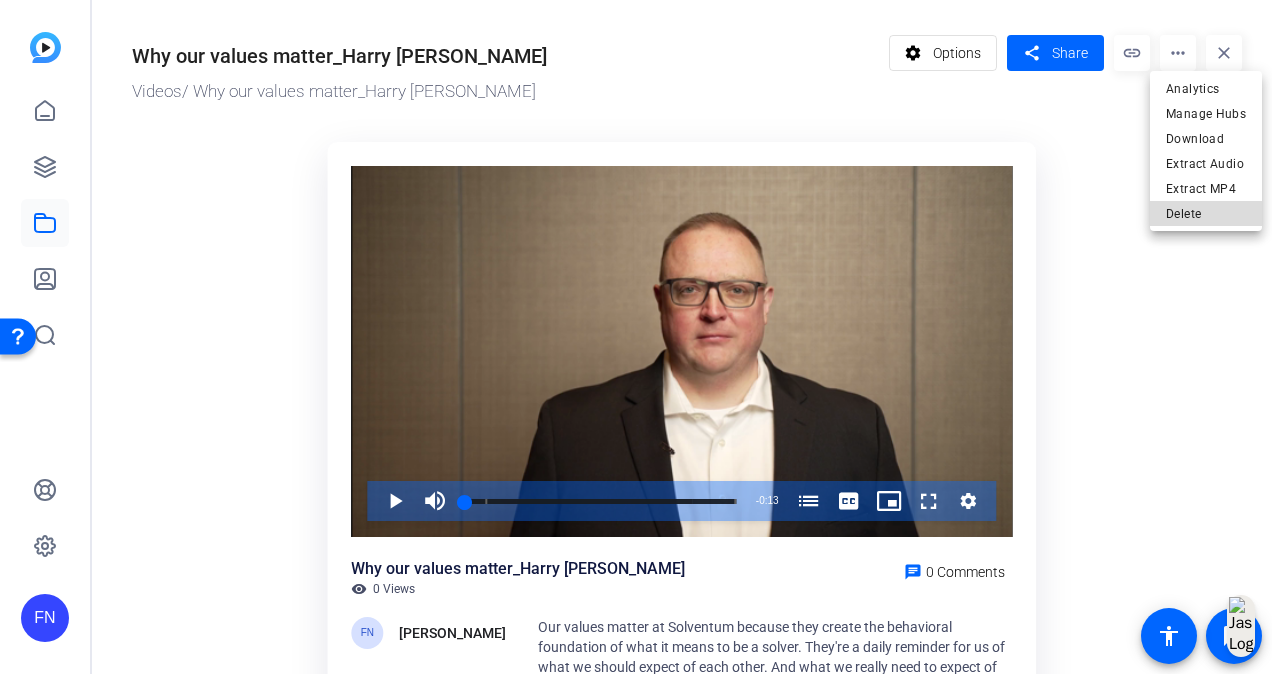 click on "Delete" at bounding box center (1206, 214) 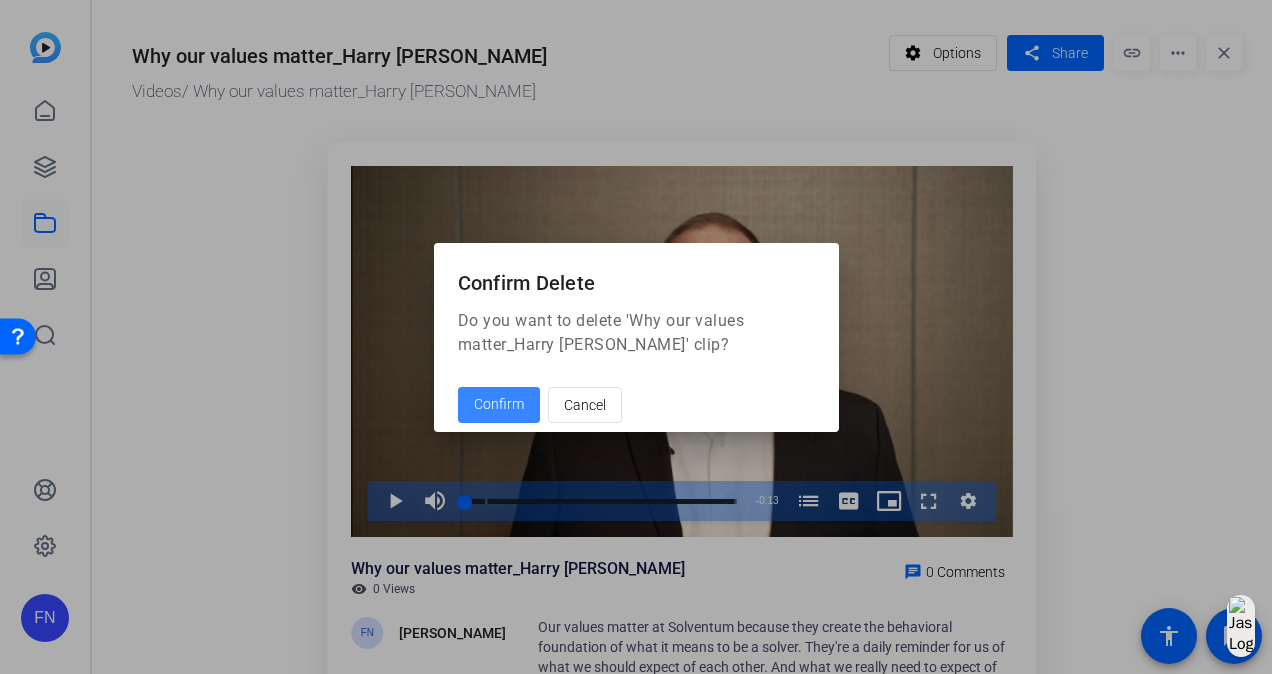 click on "Confirm" 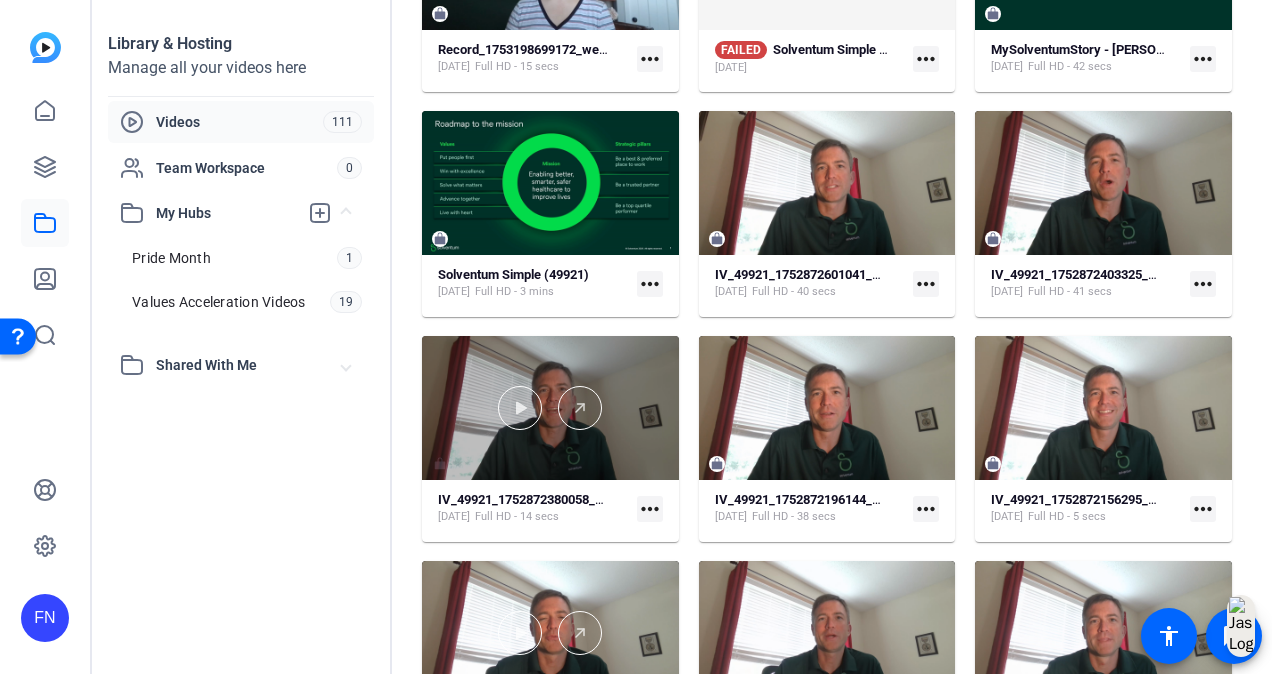scroll, scrollTop: 0, scrollLeft: 0, axis: both 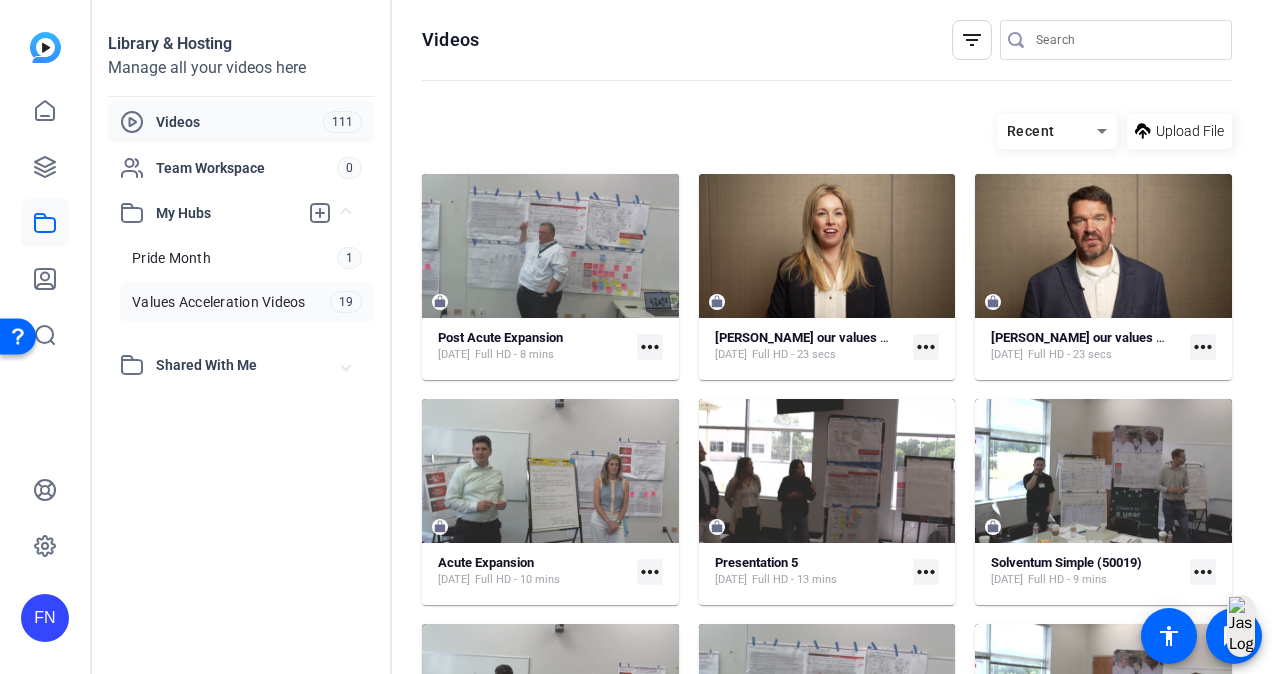 drag, startPoint x: 733, startPoint y: 67, endPoint x: 170, endPoint y: 308, distance: 612.41327 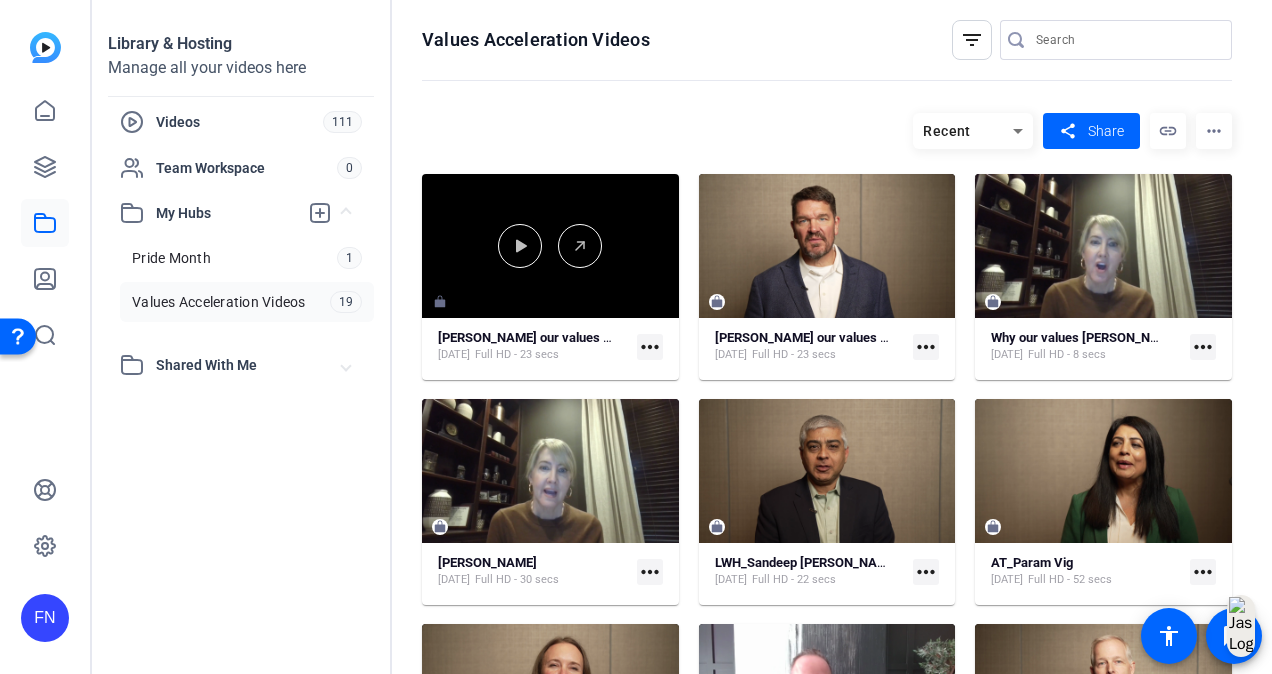 scroll, scrollTop: 14, scrollLeft: 0, axis: vertical 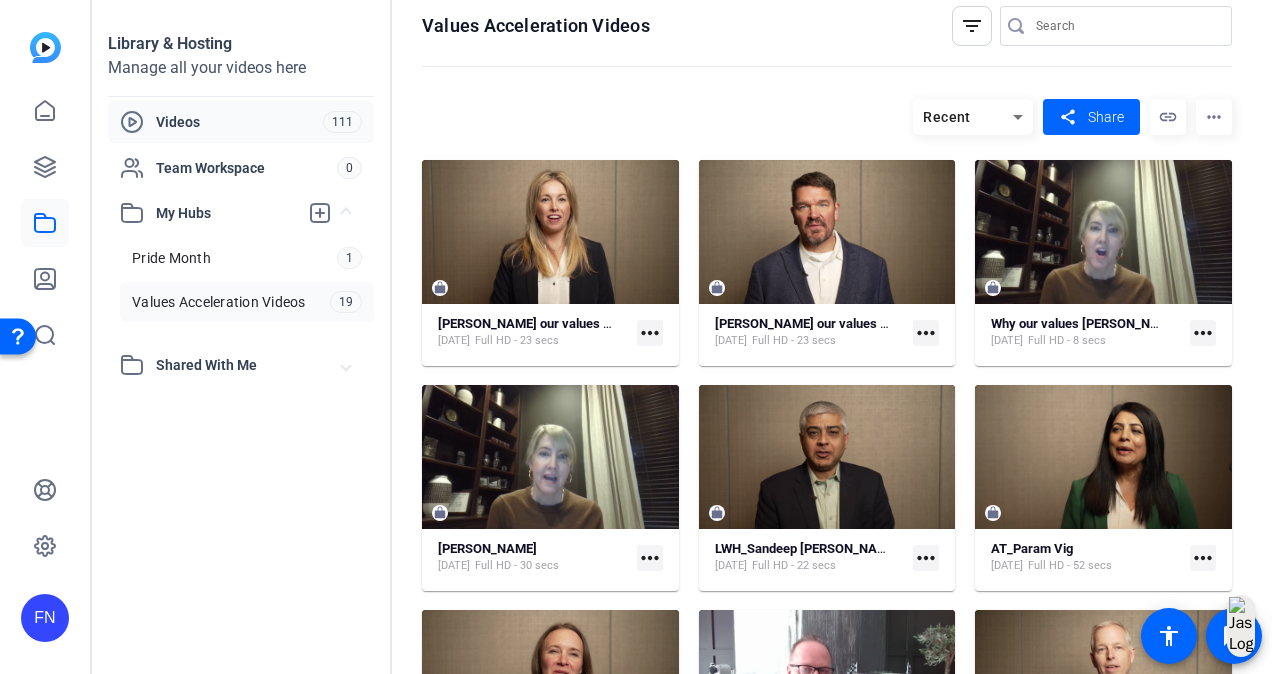 click on "Videos" 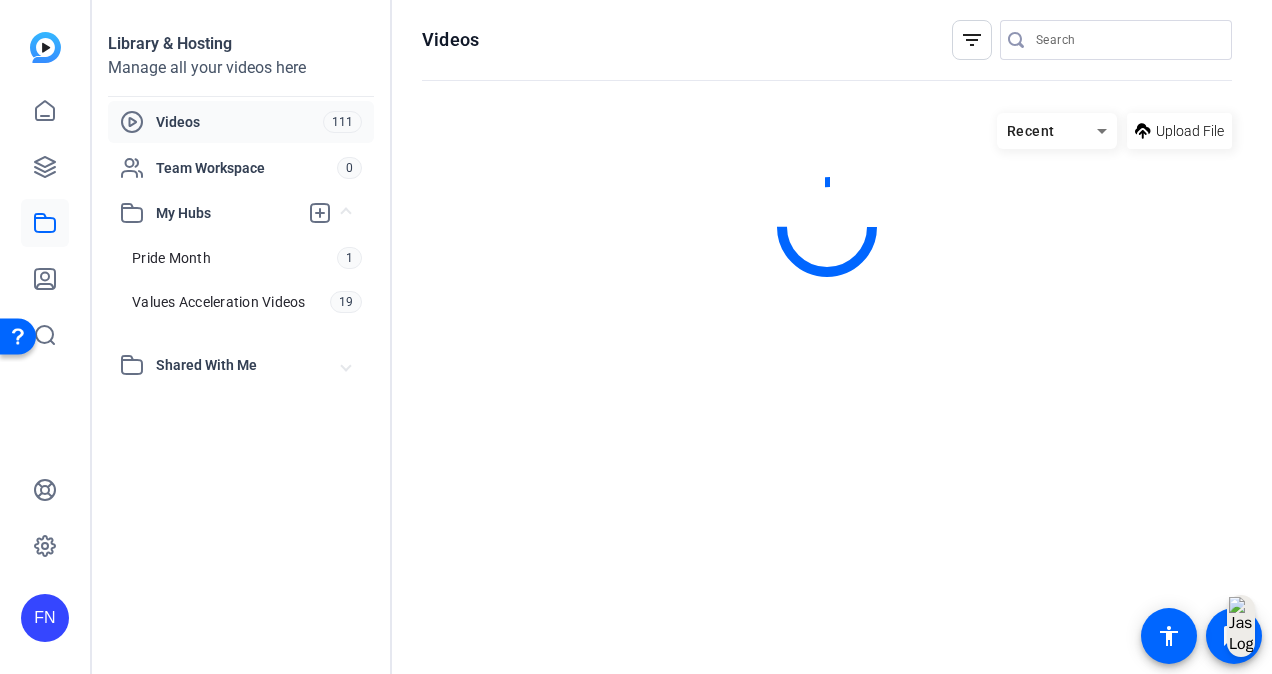 scroll, scrollTop: 0, scrollLeft: 0, axis: both 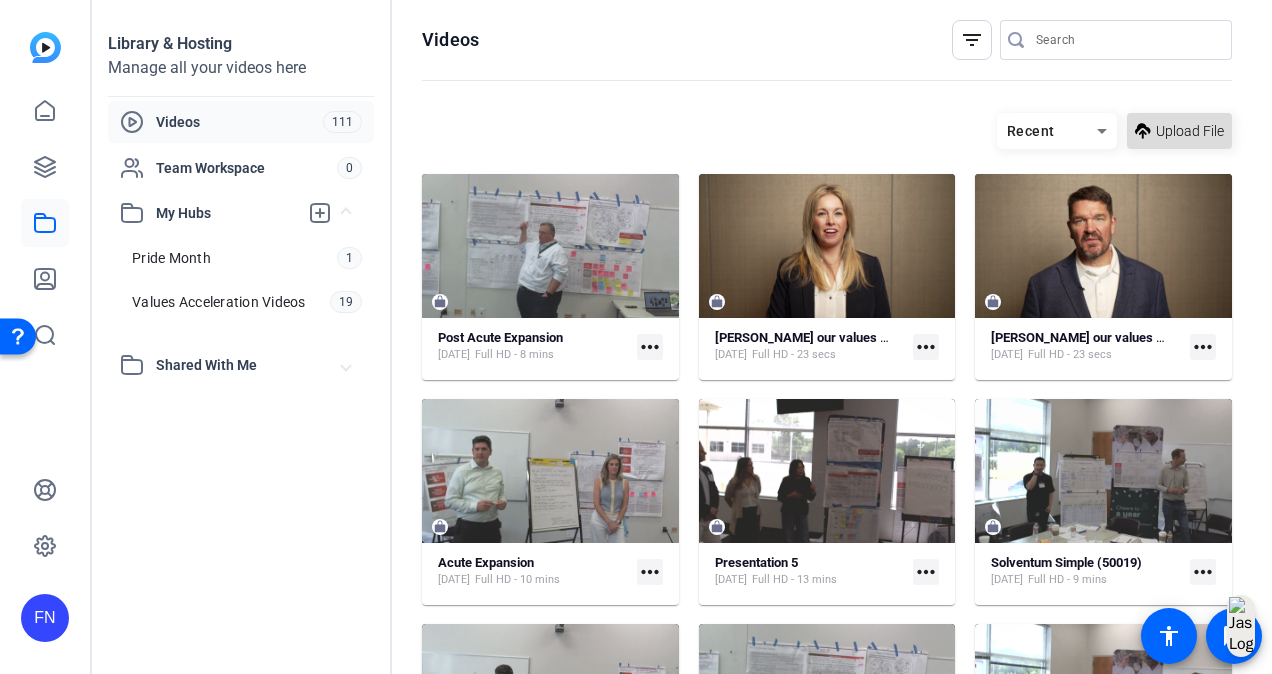 click on "Upload File" 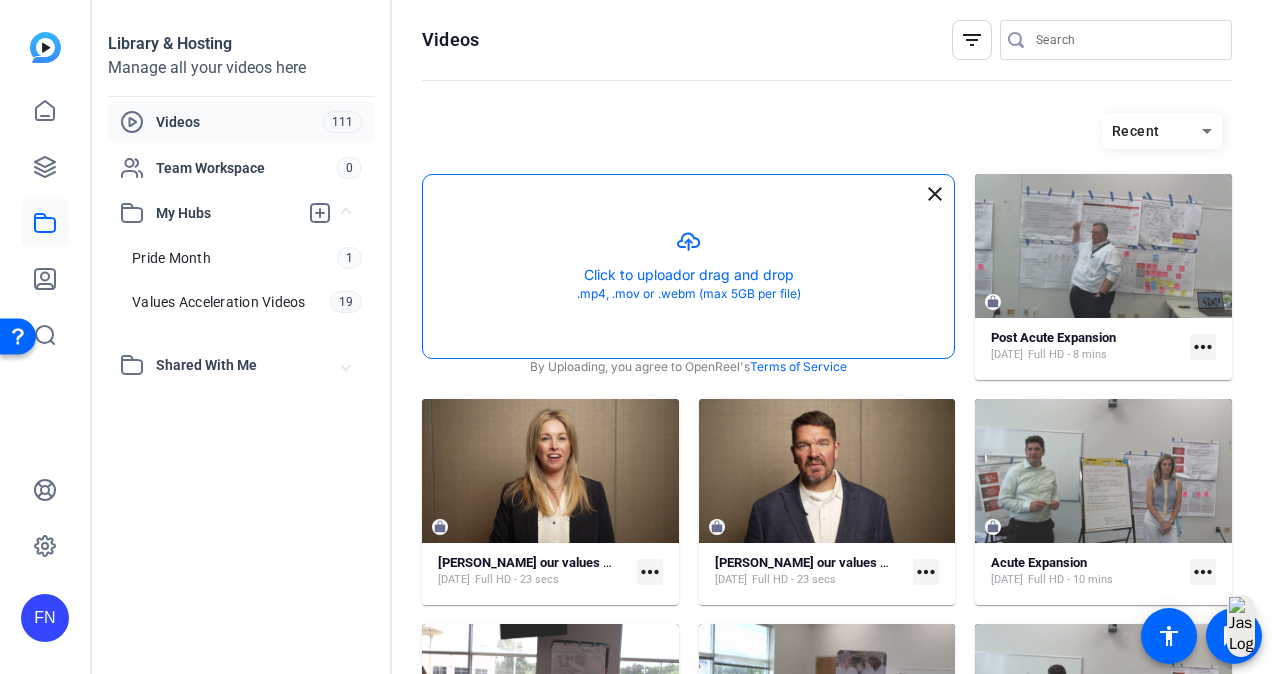 click 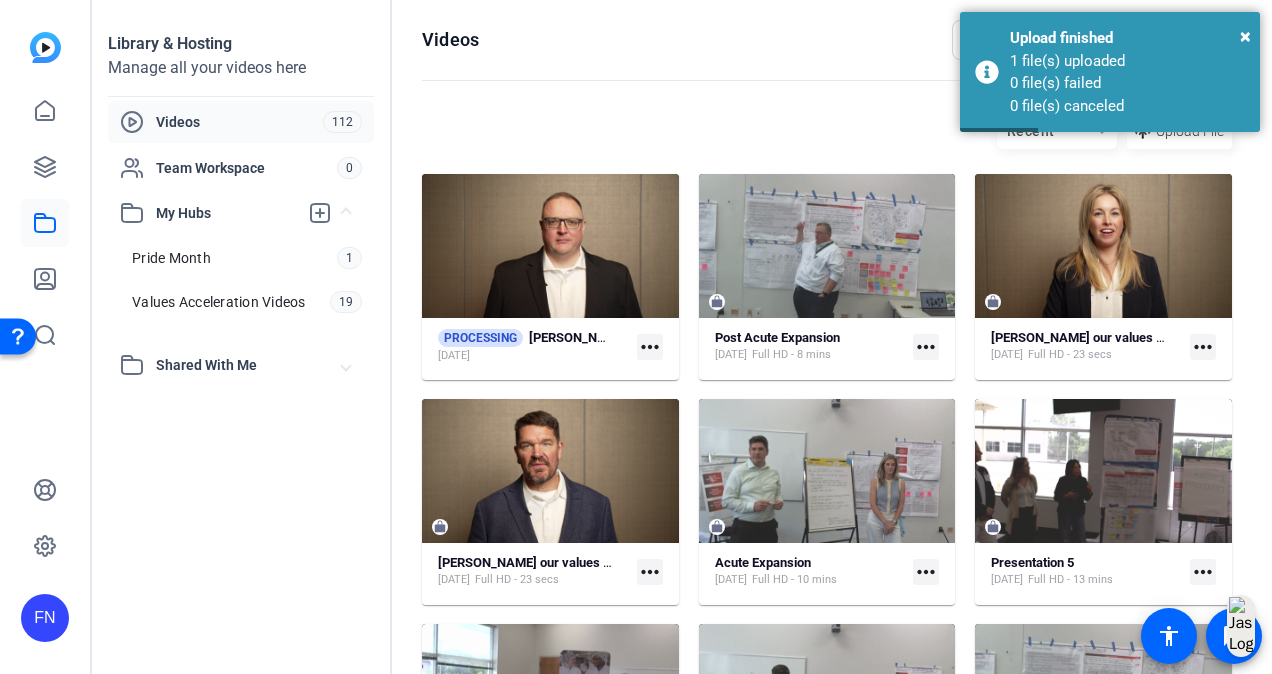 click on "more_horiz" 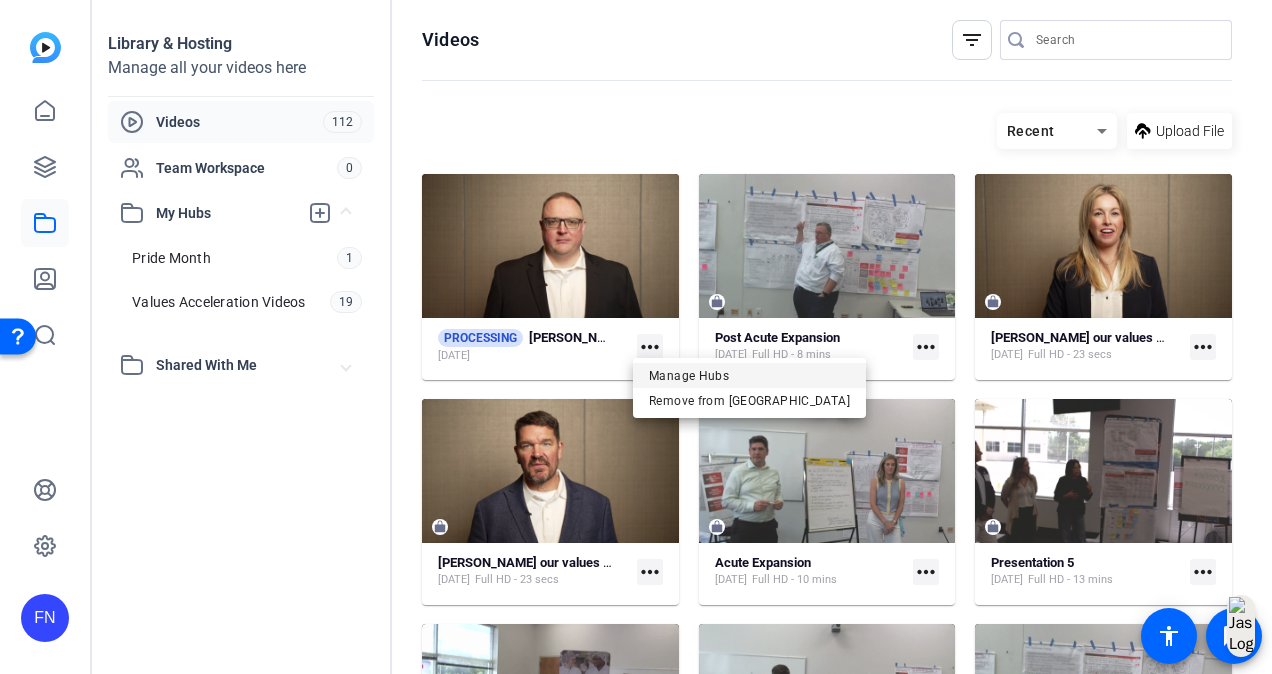 click on "Manage Hubs" at bounding box center [749, 376] 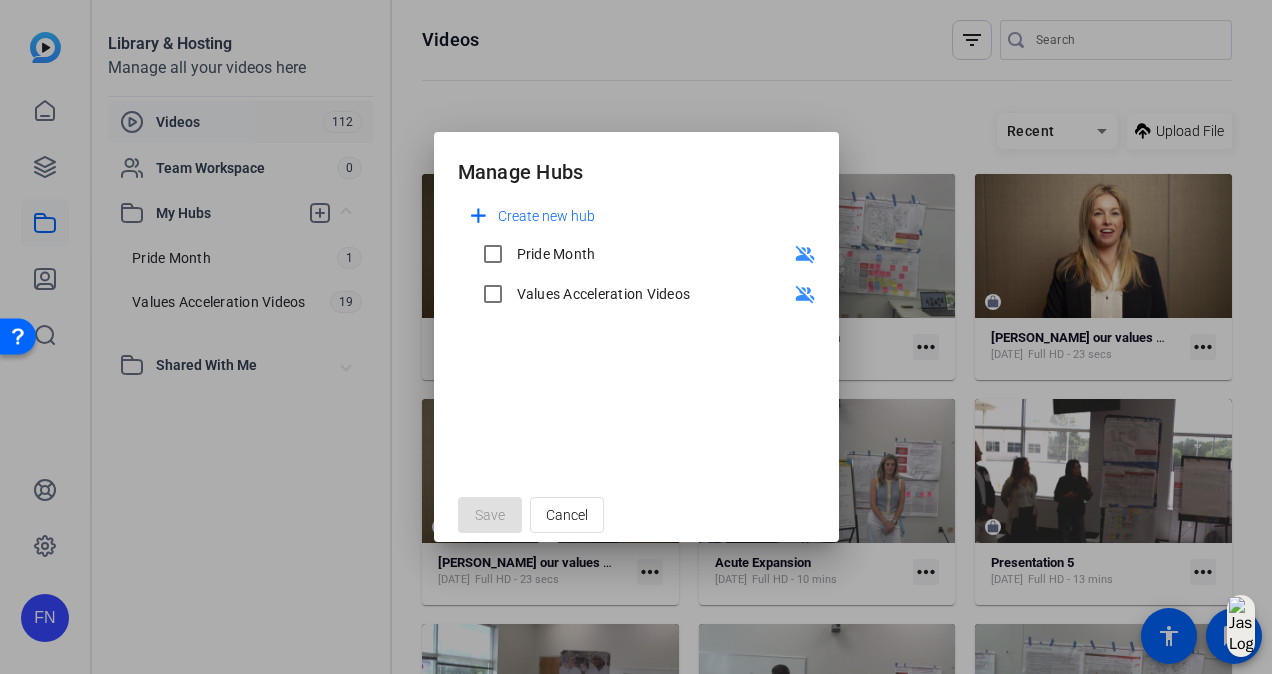 click on "Values Acceleration Videos" at bounding box center (604, 294) 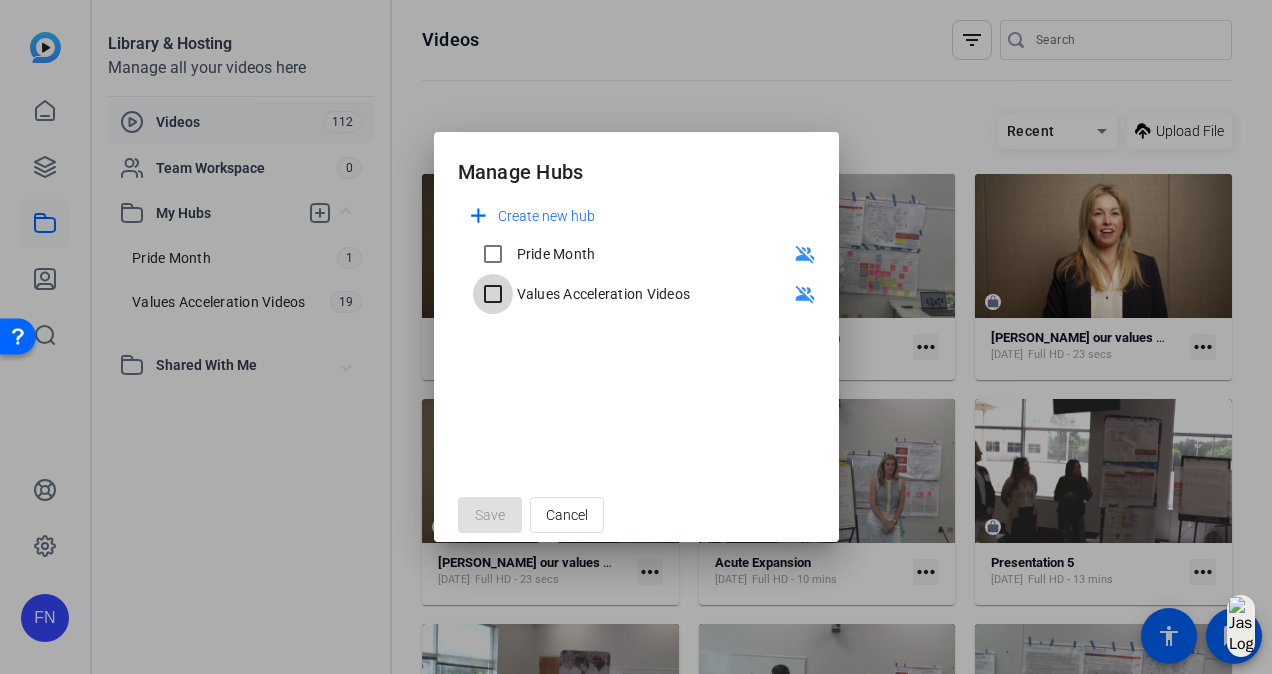 click on "Values Acceleration Videos" at bounding box center [493, 294] 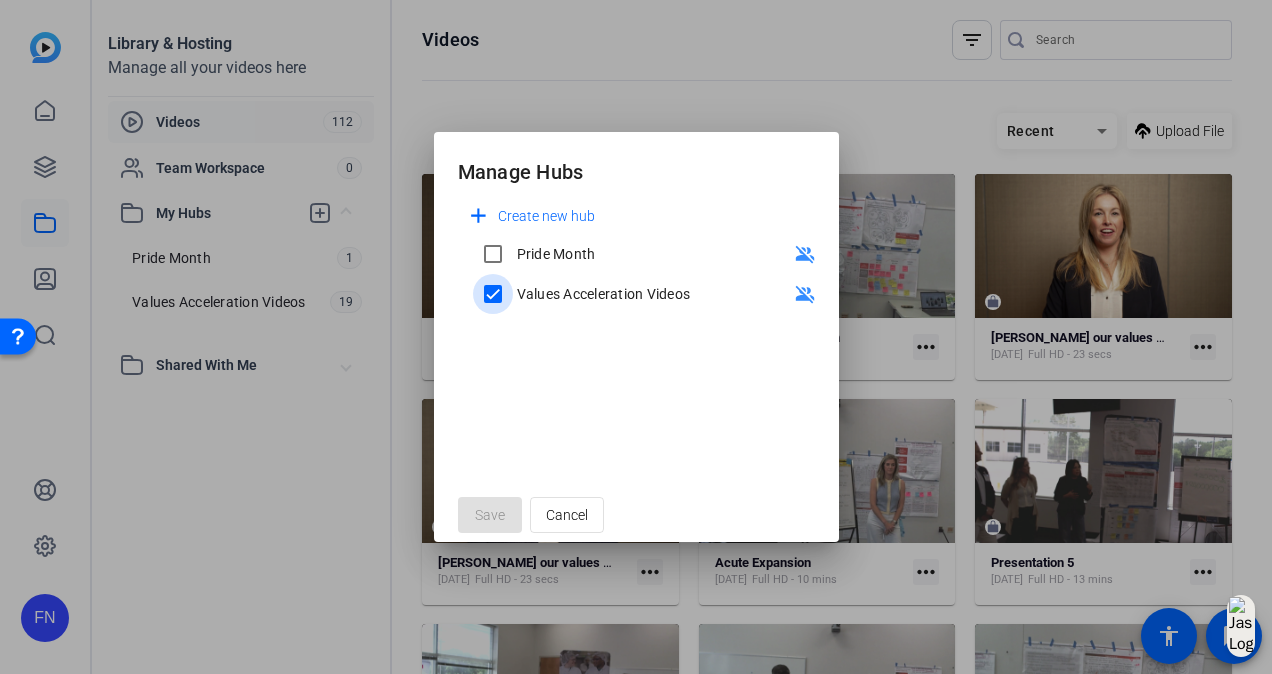 checkbox on "true" 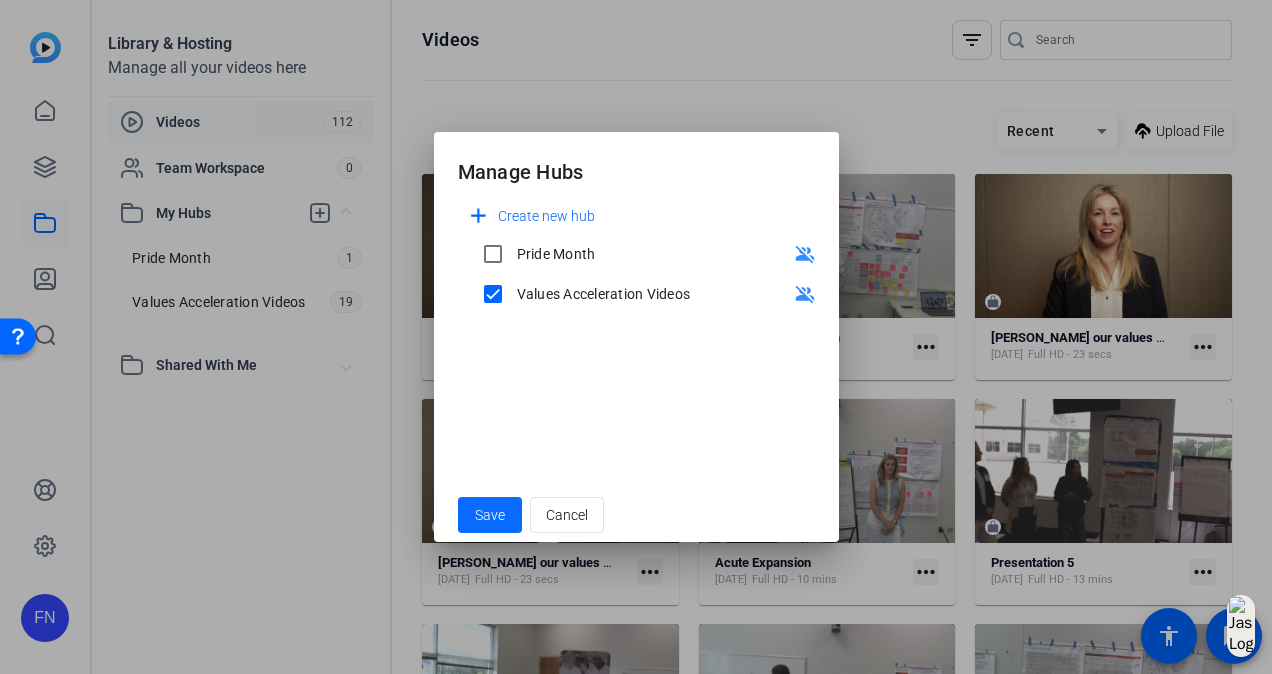click on "Save" 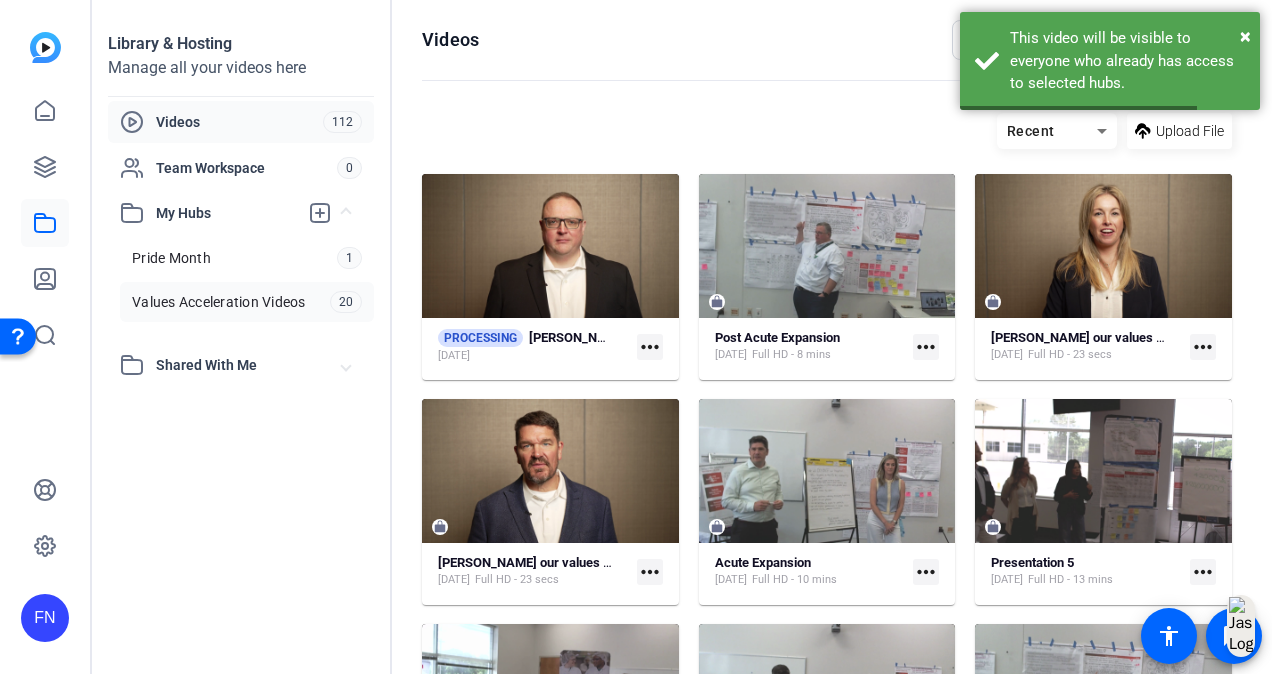 click on "Values Acceleration Videos" at bounding box center [219, 302] 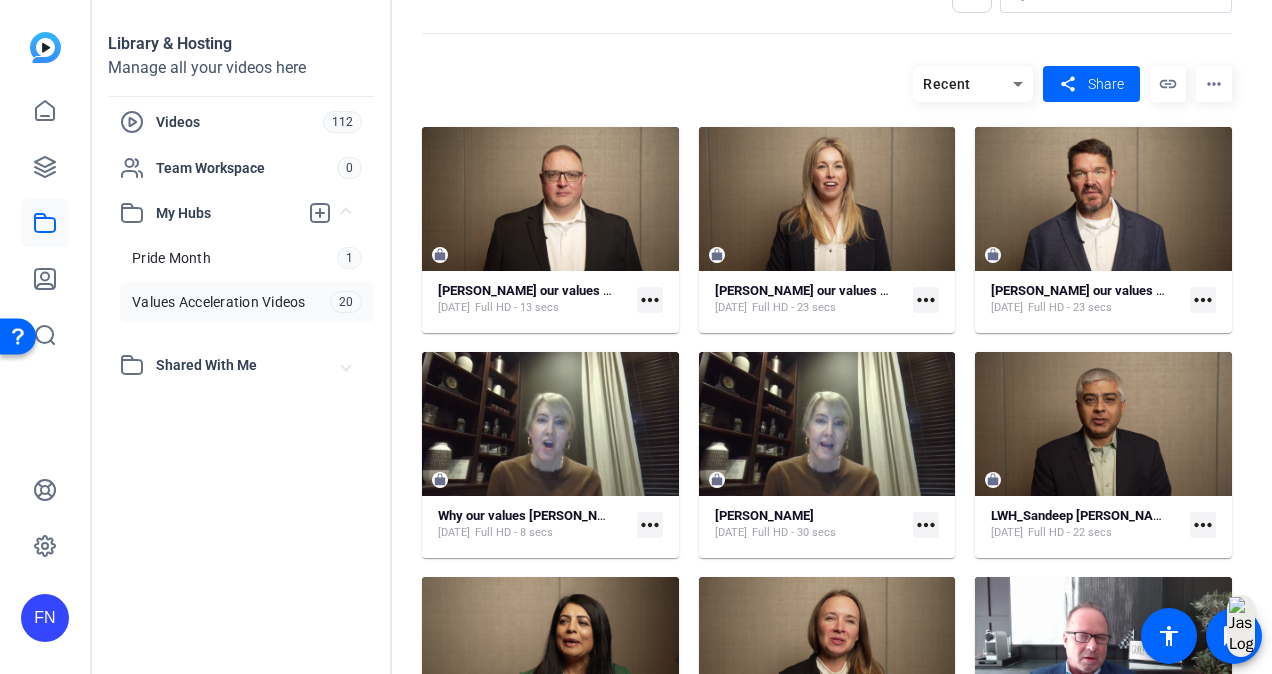 scroll, scrollTop: 0, scrollLeft: 0, axis: both 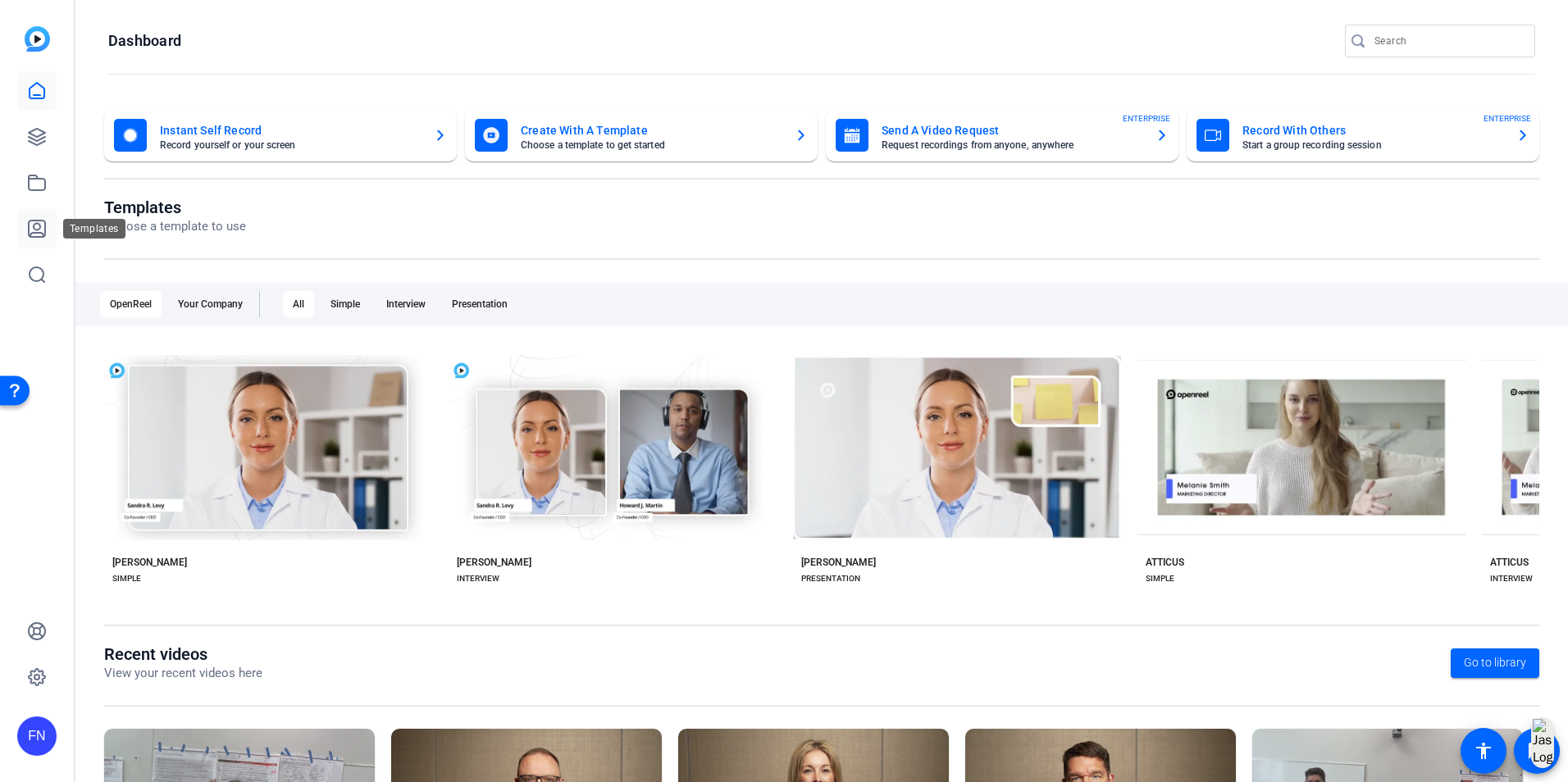 click 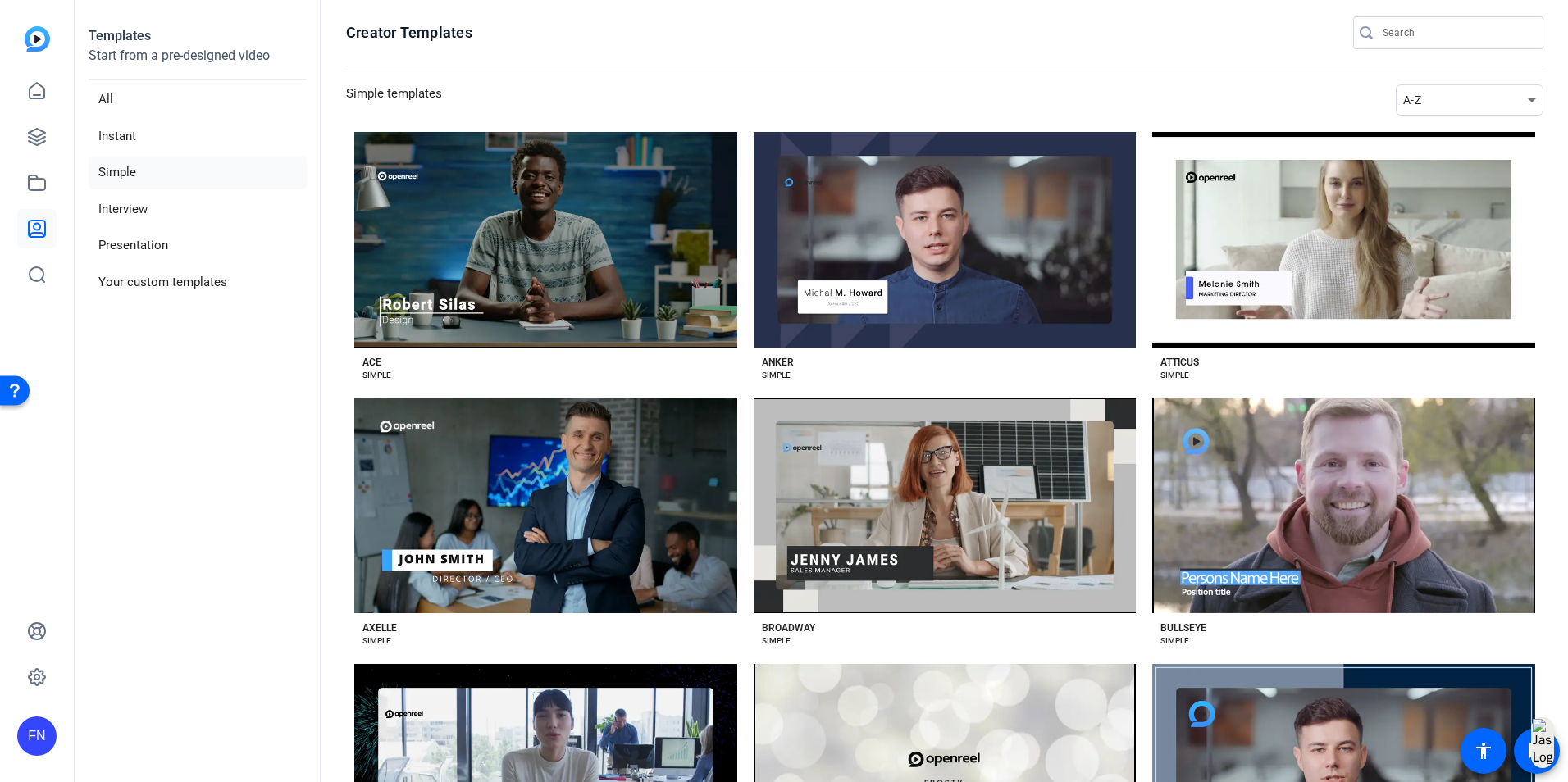 click on "Creator Templates
Simple templates A-Z Preview Ace ACE SIMPLE Preview Anker ANKER SIMPLE Preview Atticus ATTICUS SIMPLE Preview Axelle AXELLE SIMPLE Preview Broadway BROADWAY SIMPLE Preview Bullseye BULLSEYE SIMPLE Preview Celebration CELEBRATION SIMPLE Preview Cheer CHEER SIMPLE Preview Cityscape CITYSCAPE SIMPLE Preview Cordoba CORDOBA SIMPLE Preview Empire EMPIRE SIMPLE Preview Frosty FROSTY SIMPLE Preview Leevi LEEVI SIMPLE Preview Matti MATTI SIMPLE Preview Minty MINTY SIMPLE Preview Nuvo NUVO SIMPLE Preview Pax PAX SIMPLE Preview Reign REIGN SIMPLE Preview Rogue ROGUE SIMPLE Preview Solventum SOLVENTUM SIMPLE Preview Sylvia SYLVIA SIMPLE Preview Terra TERRA SIMPLE Preview Winter WINTER SIMPLE" 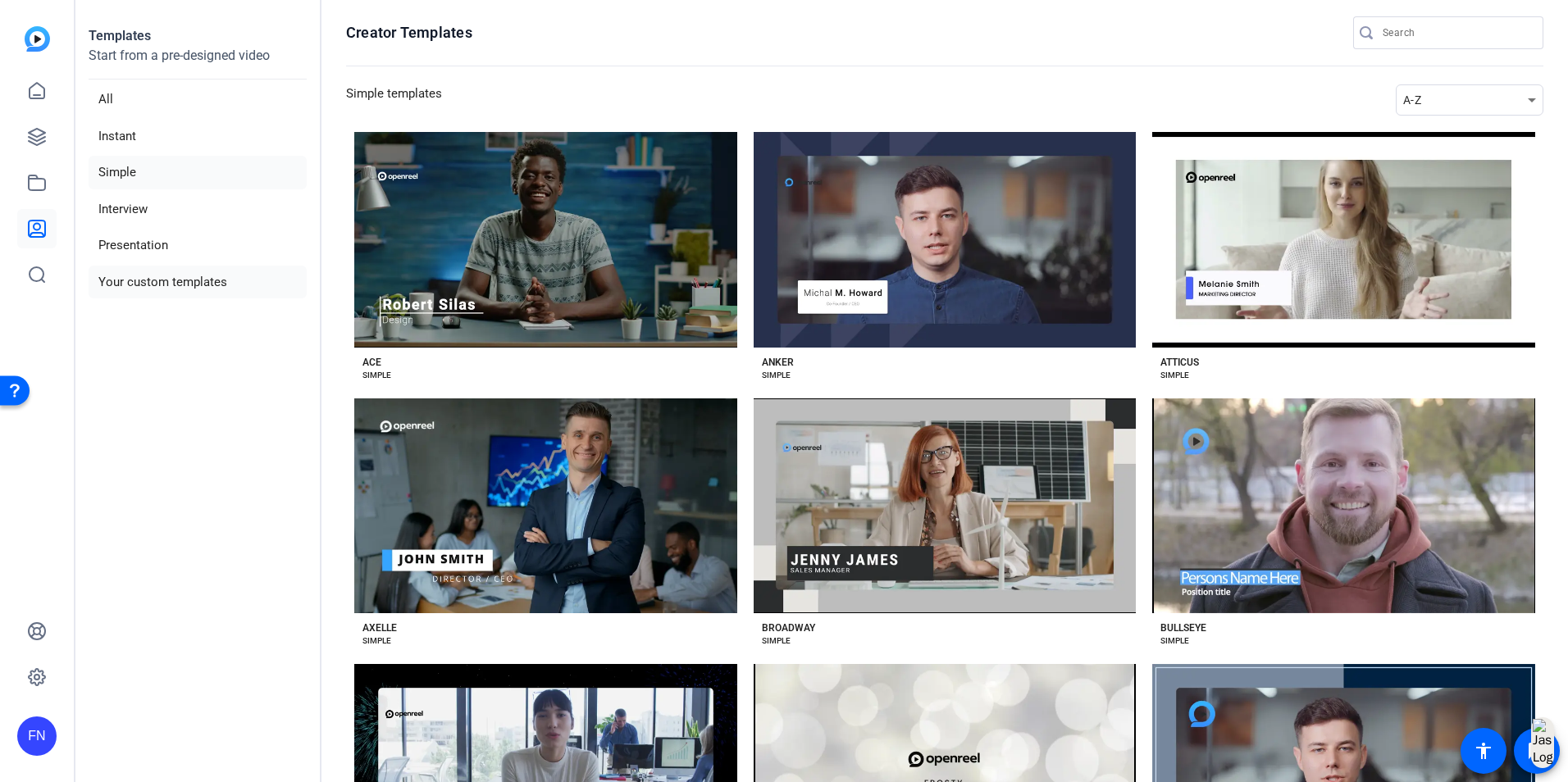 click on "Your custom templates" 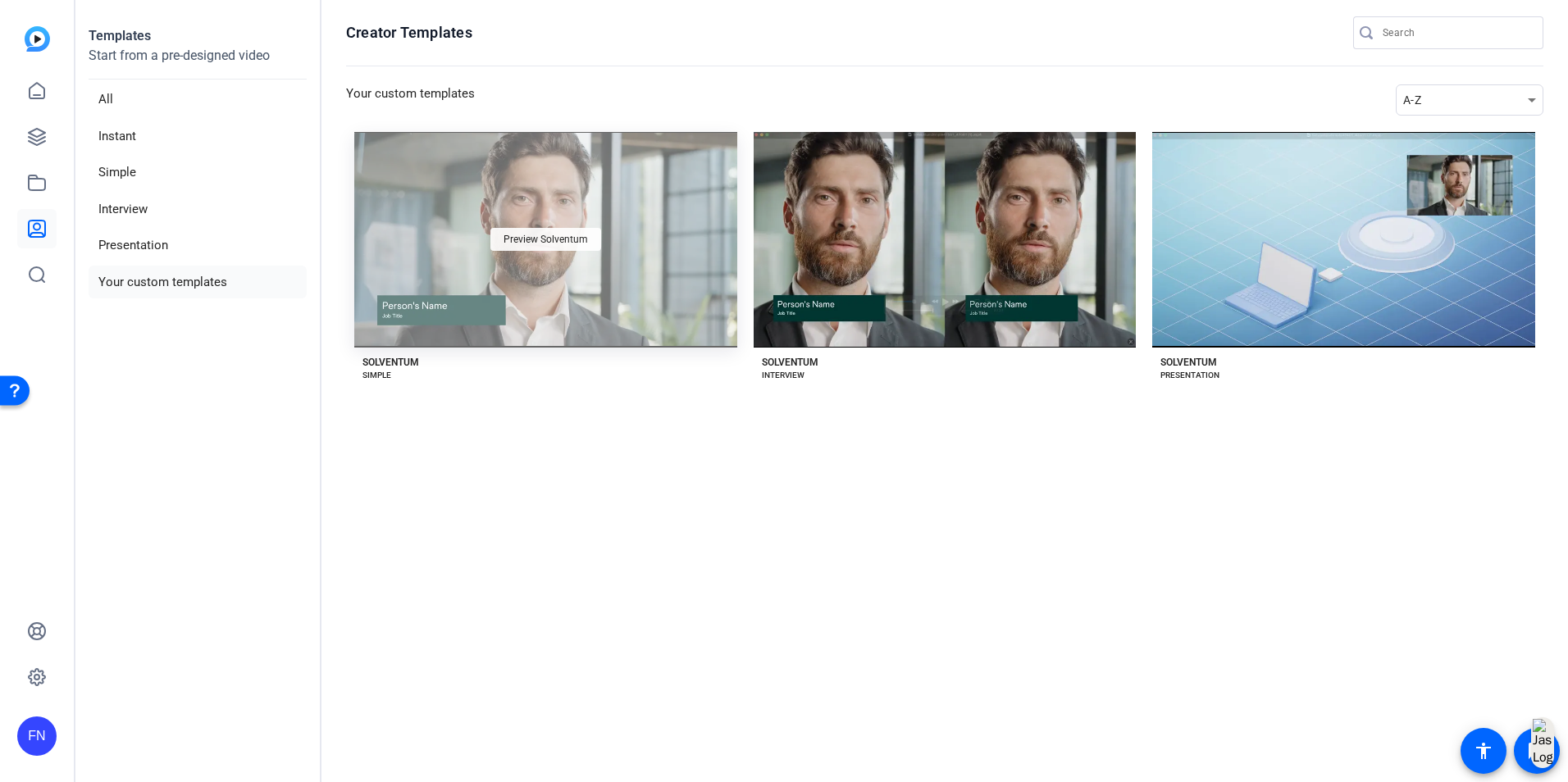 click on "Preview Solventum" 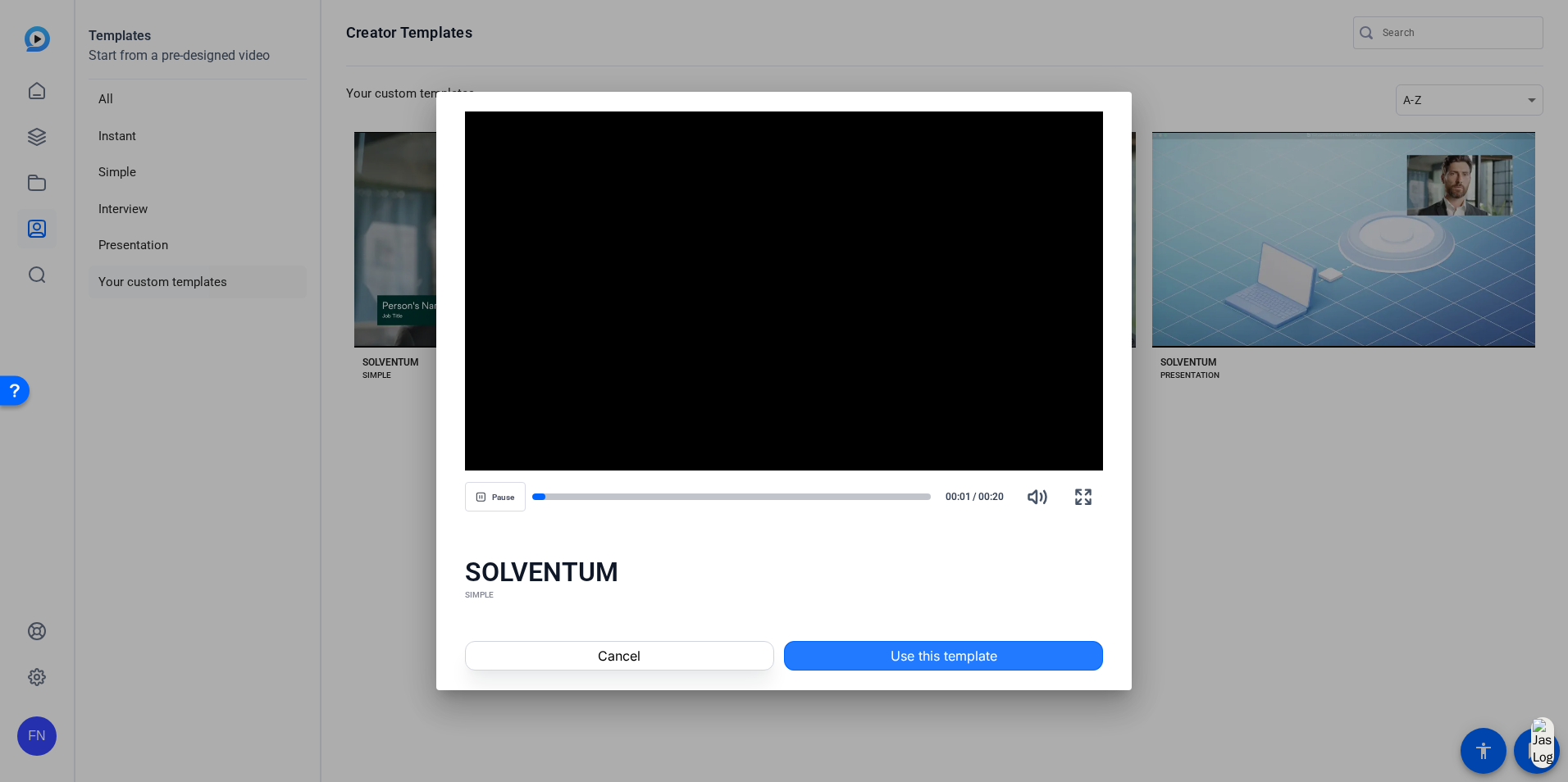 click on "Use this template" at bounding box center (944, 656) 